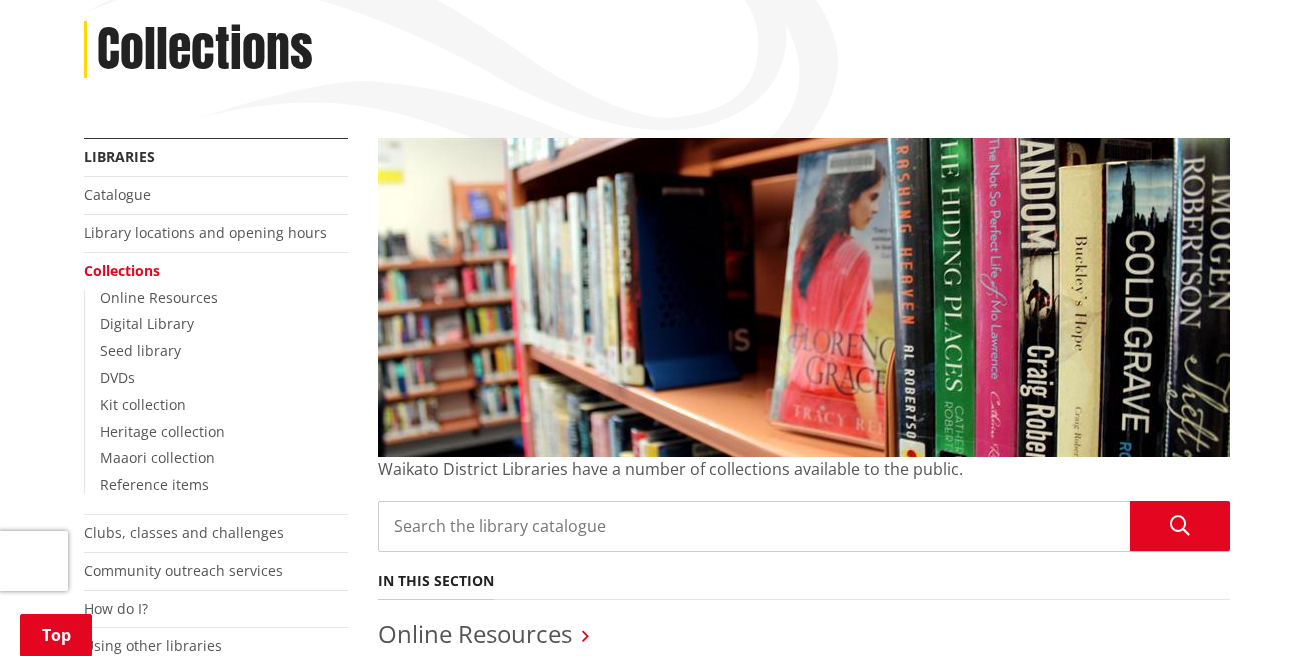 scroll, scrollTop: 271, scrollLeft: 0, axis: vertical 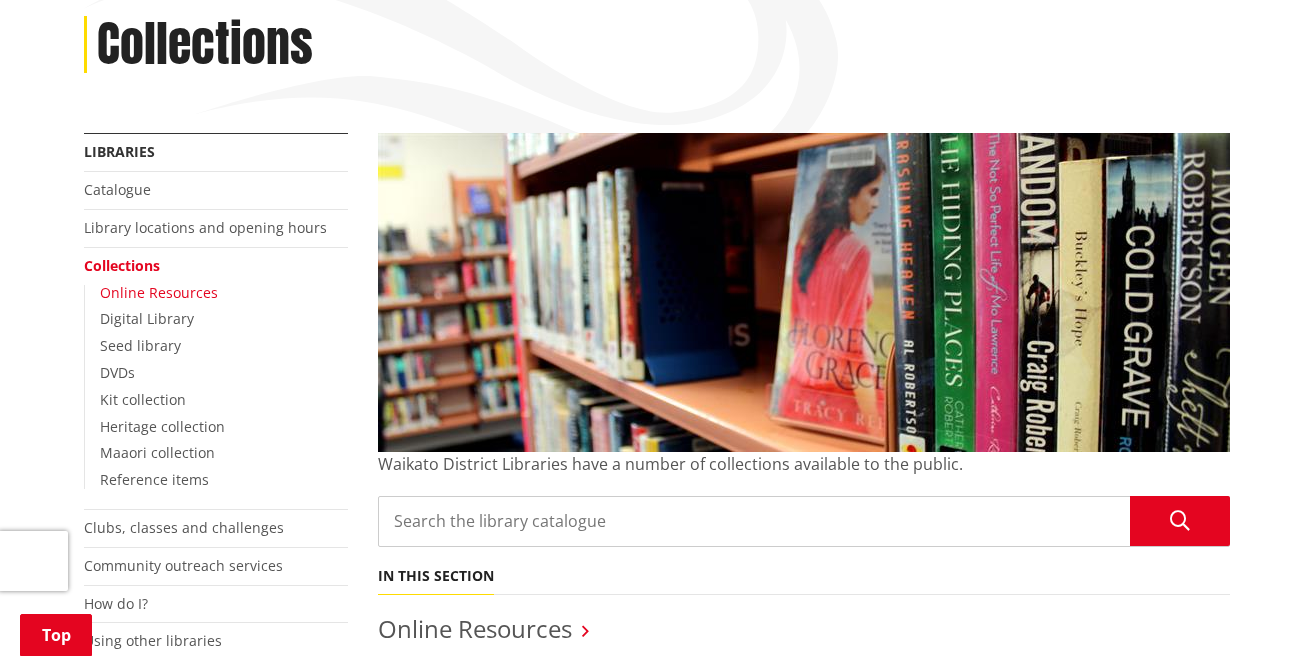 click on "Online Resources" at bounding box center [159, 292] 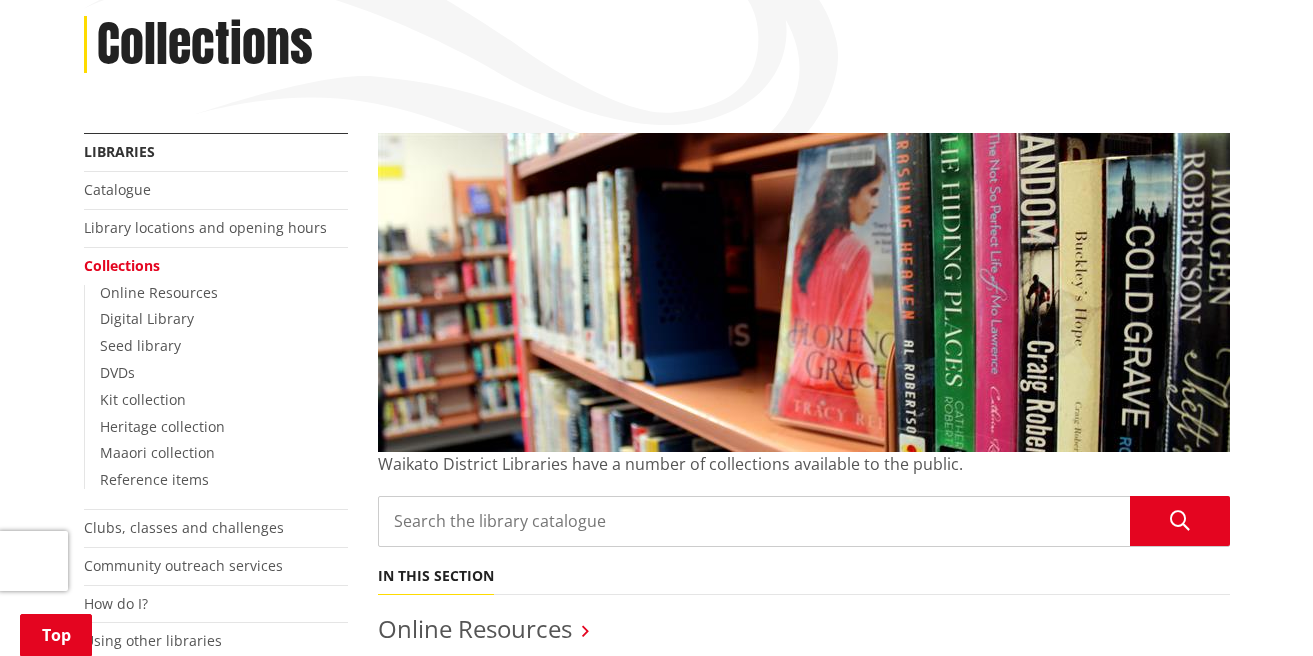 click on "Search the library catalogue" at bounding box center (804, 521) 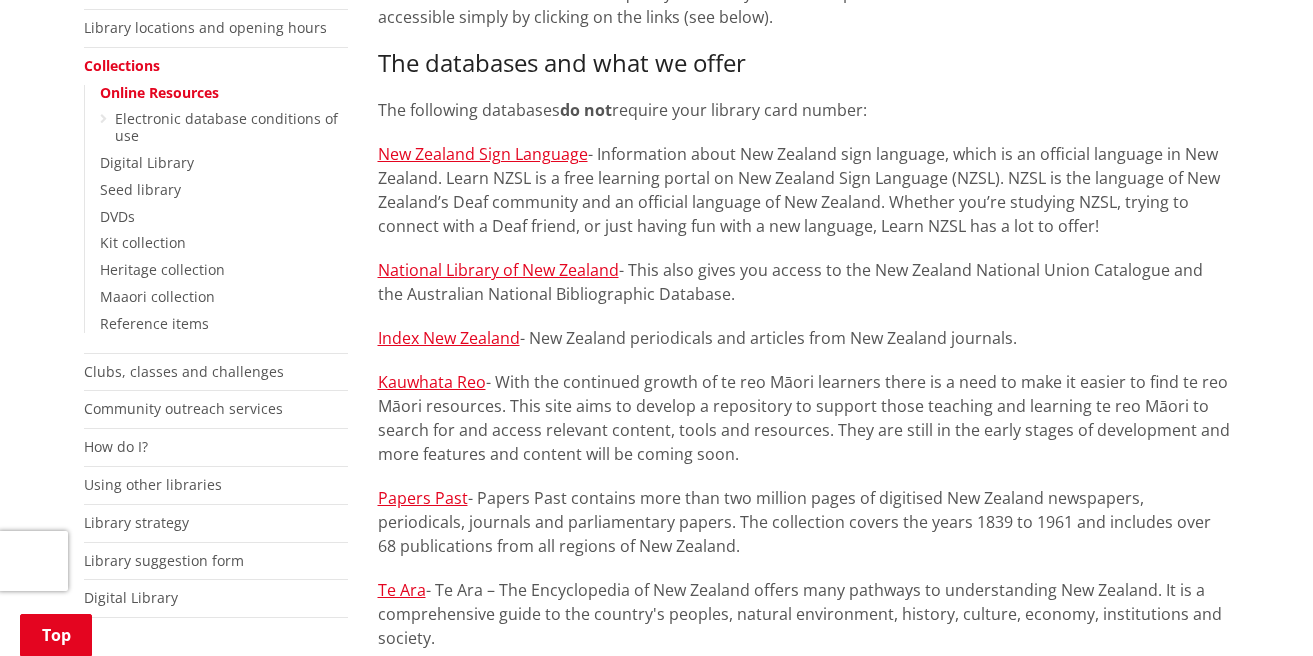 scroll, scrollTop: 466, scrollLeft: 0, axis: vertical 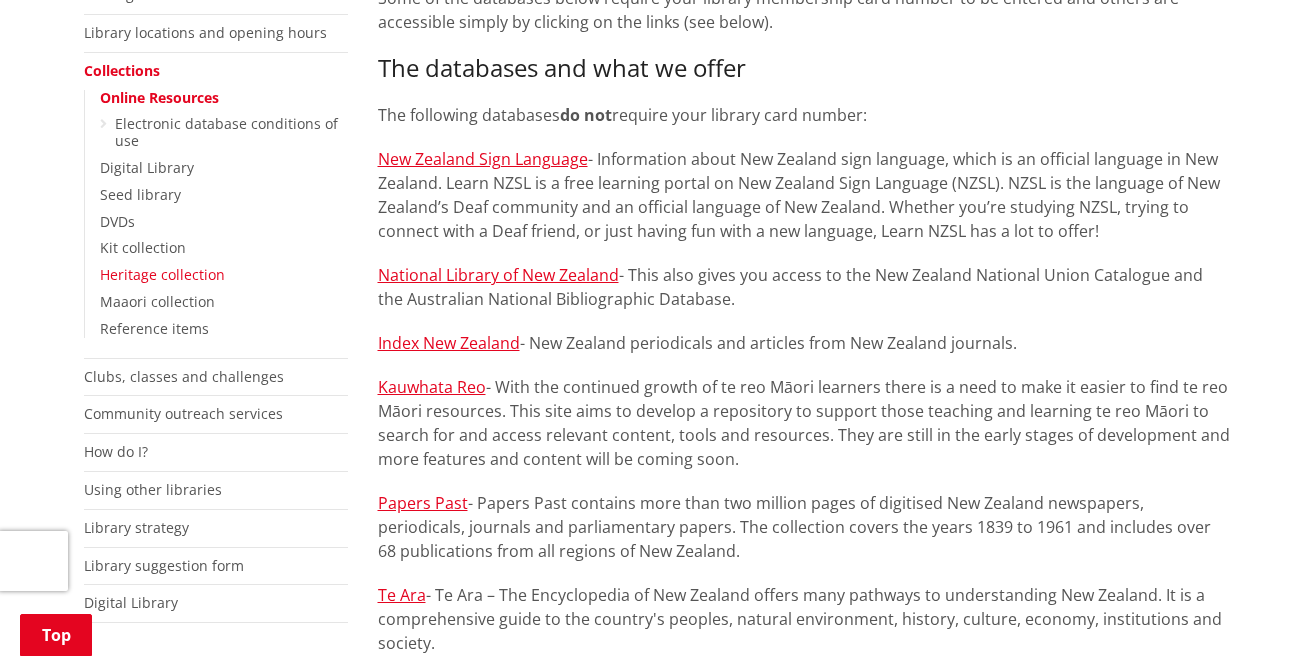 click on "Heritage collection" at bounding box center [162, 274] 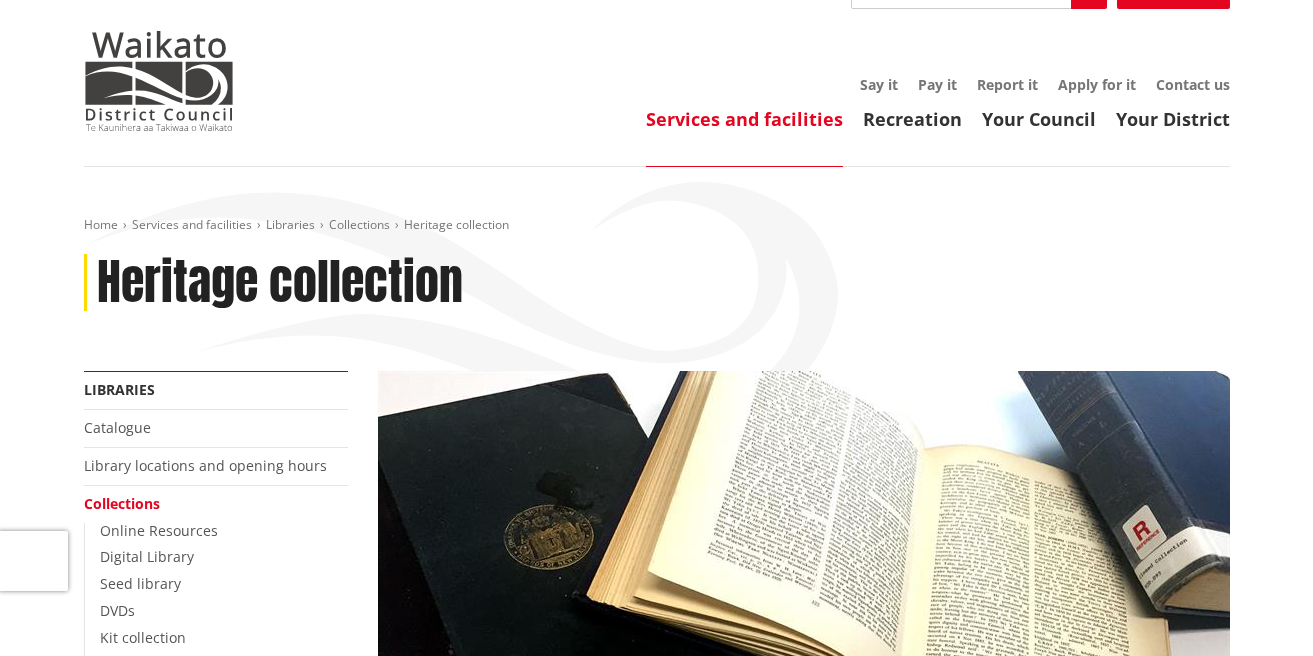 scroll, scrollTop: 0, scrollLeft: 0, axis: both 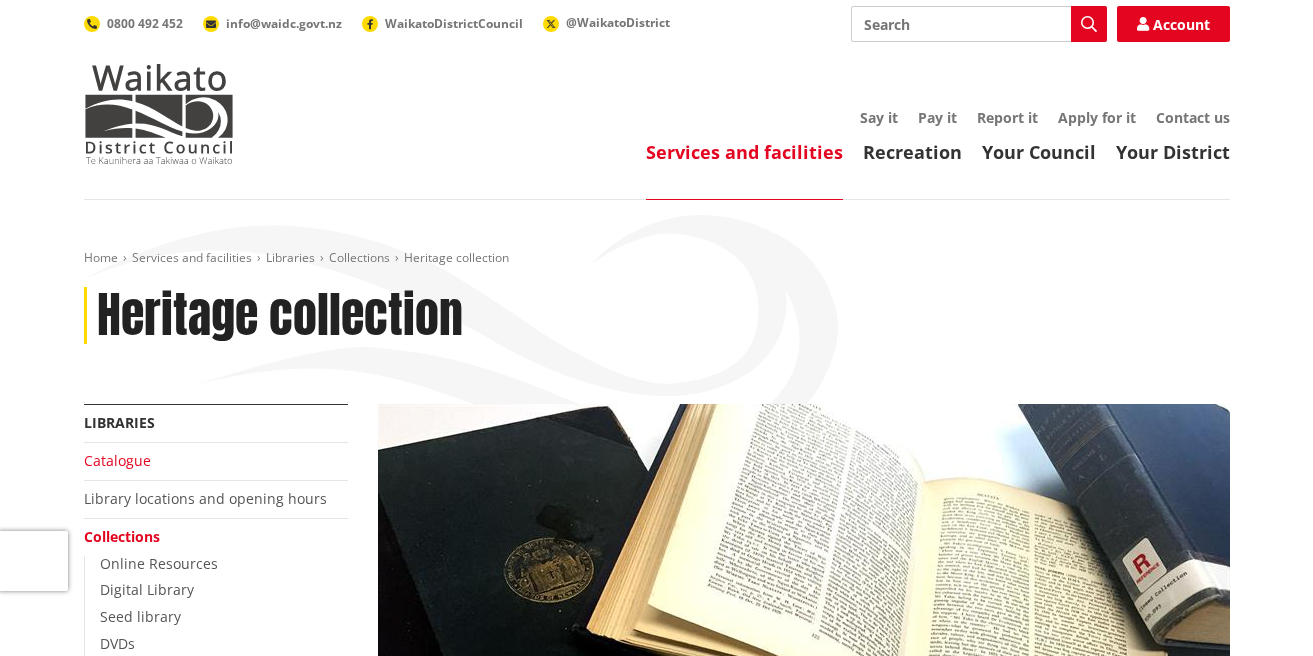 click on "Catalogue" at bounding box center [117, 460] 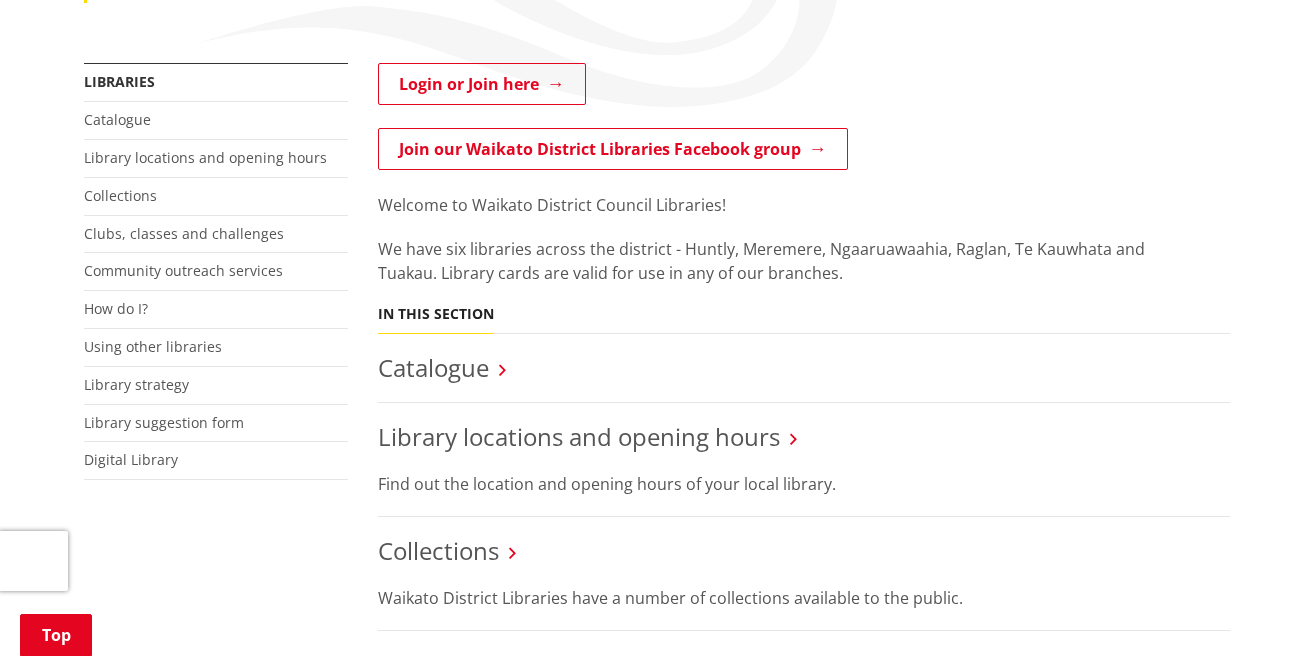 scroll, scrollTop: 345, scrollLeft: 0, axis: vertical 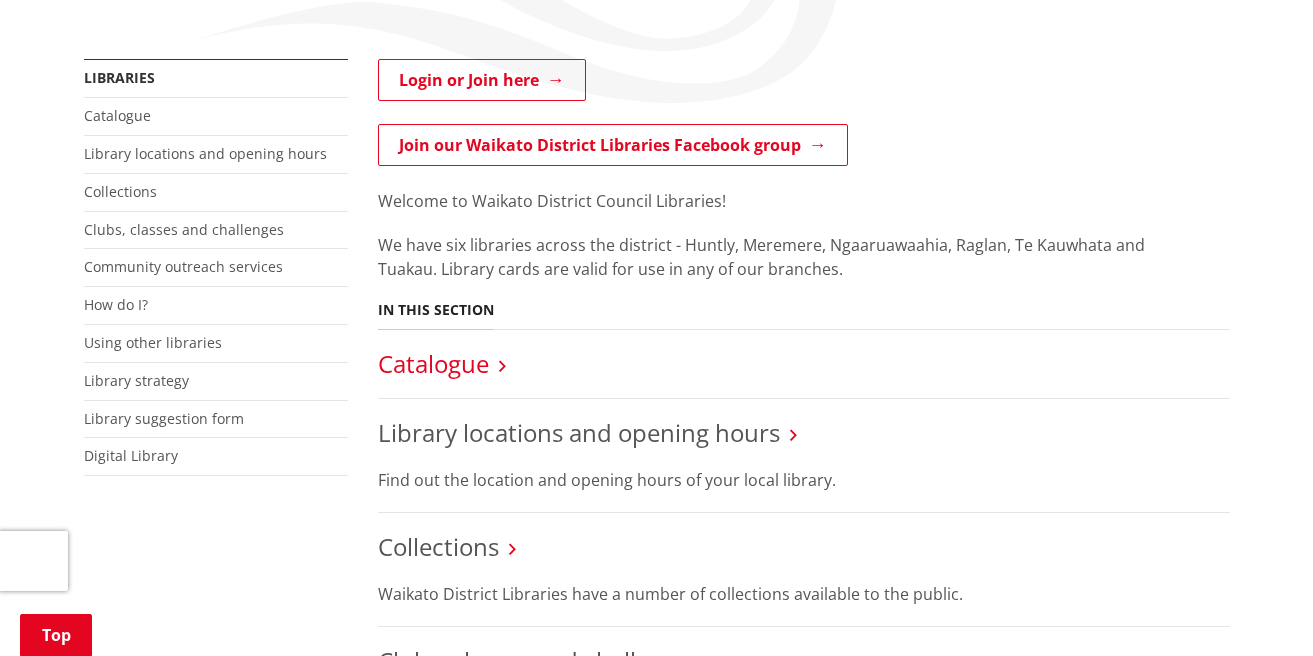 click on "Catalogue" at bounding box center [433, 363] 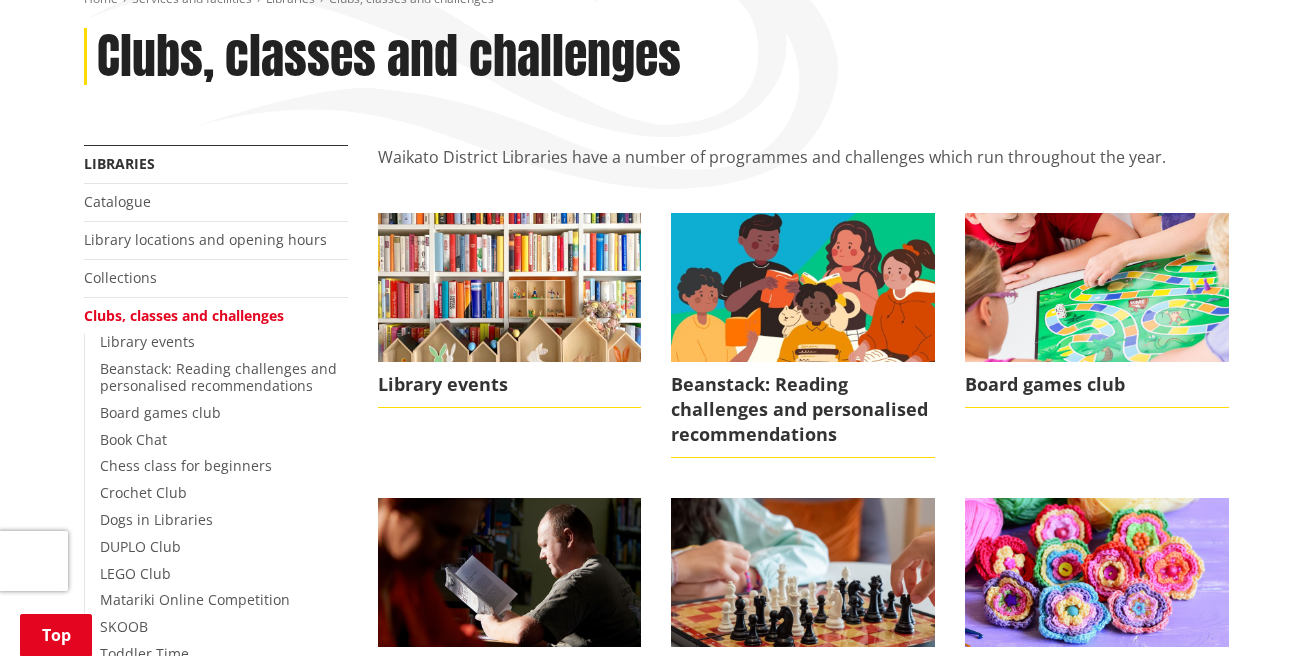 scroll, scrollTop: 249, scrollLeft: 0, axis: vertical 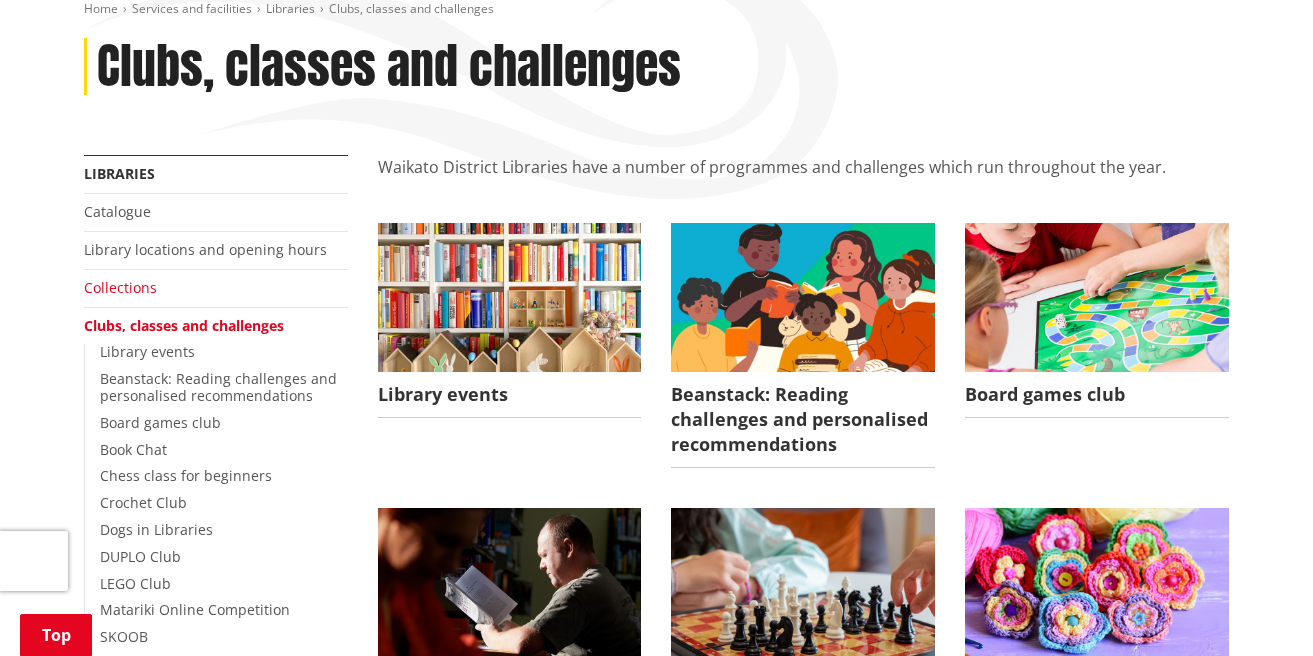 click on "Collections" at bounding box center [120, 287] 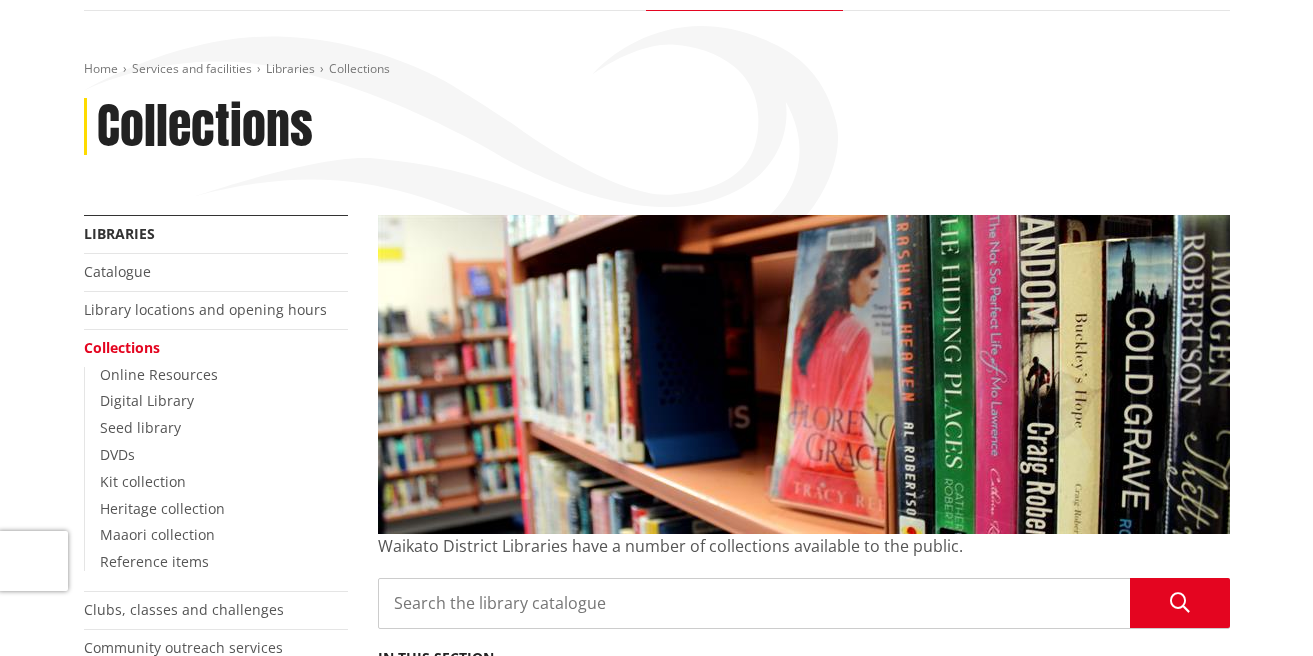 scroll, scrollTop: 190, scrollLeft: 0, axis: vertical 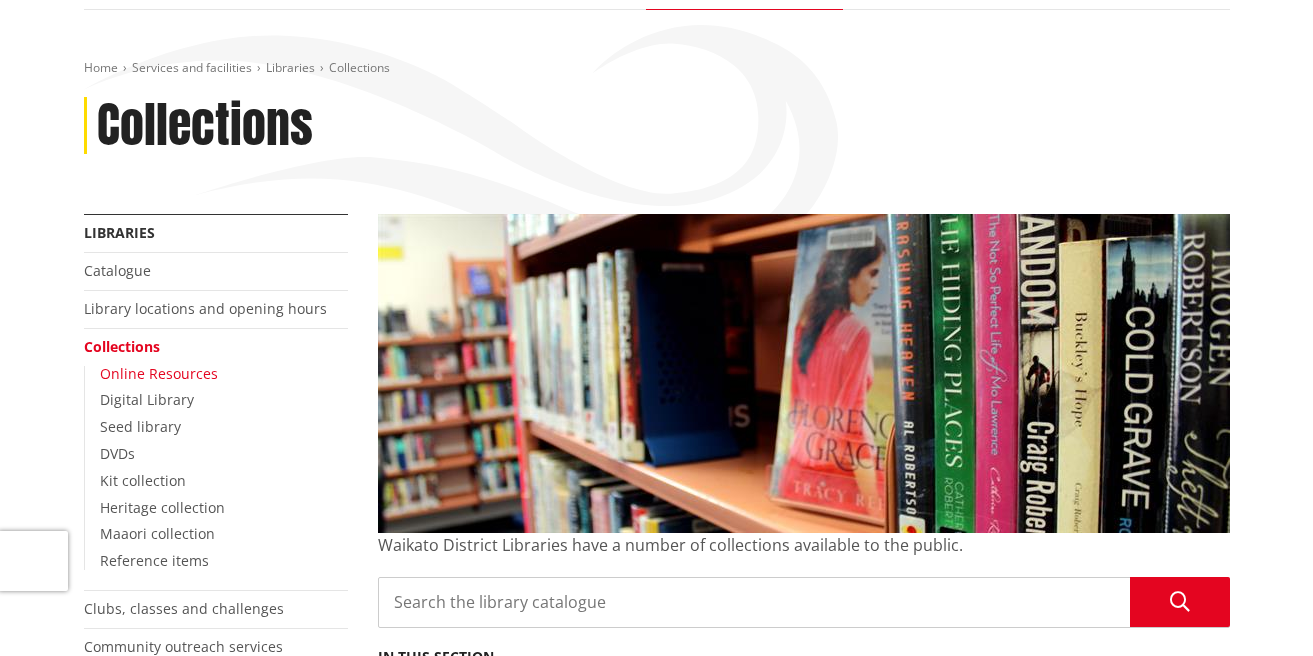click on "Online Resources" at bounding box center [159, 373] 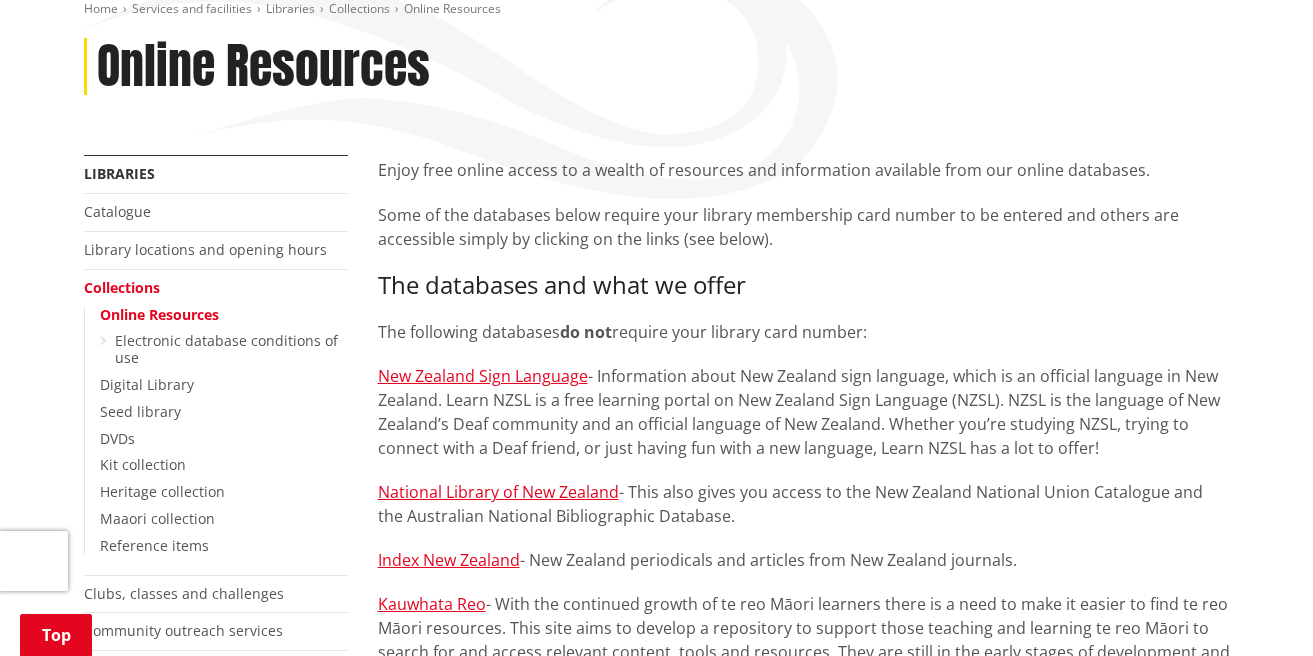scroll, scrollTop: 220, scrollLeft: 0, axis: vertical 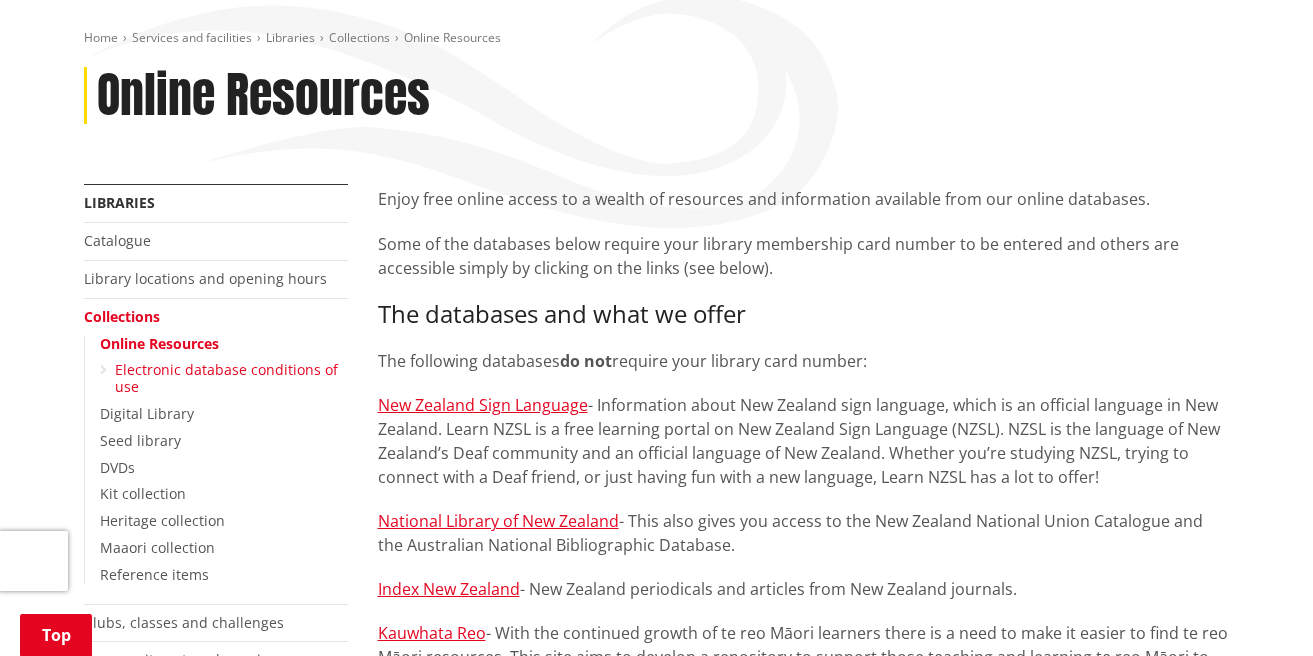 click on "Electronic database conditions of use" at bounding box center [226, 378] 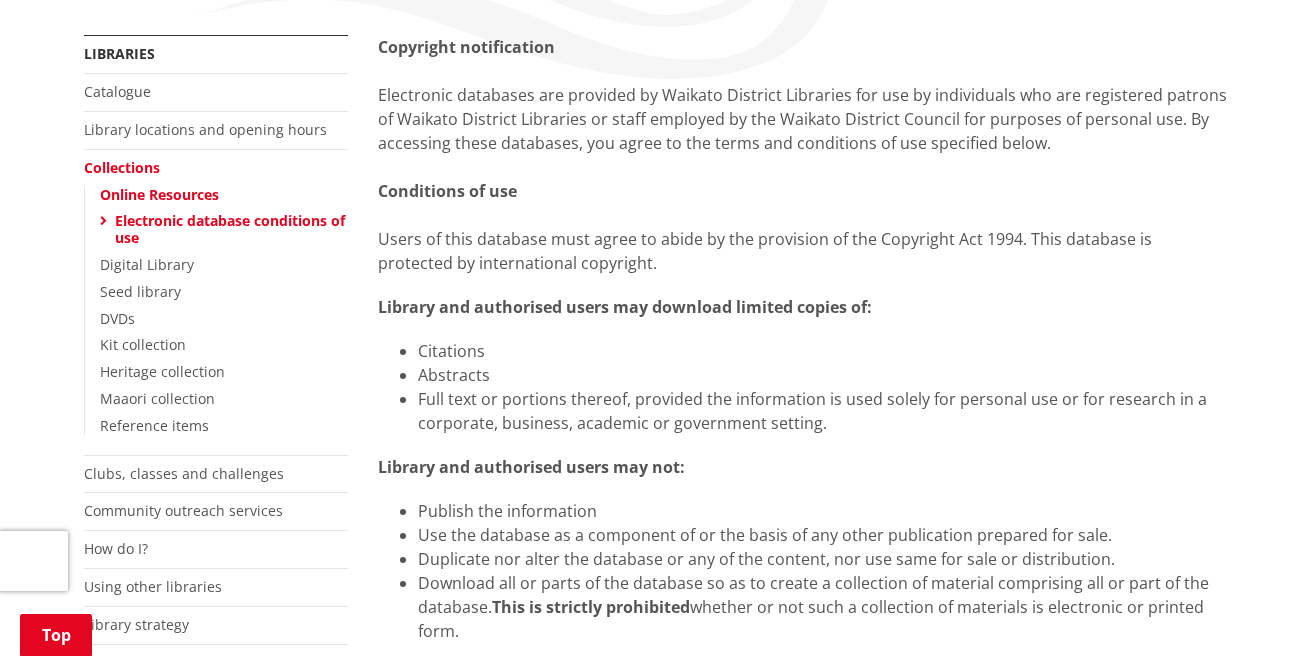 scroll, scrollTop: 371, scrollLeft: 0, axis: vertical 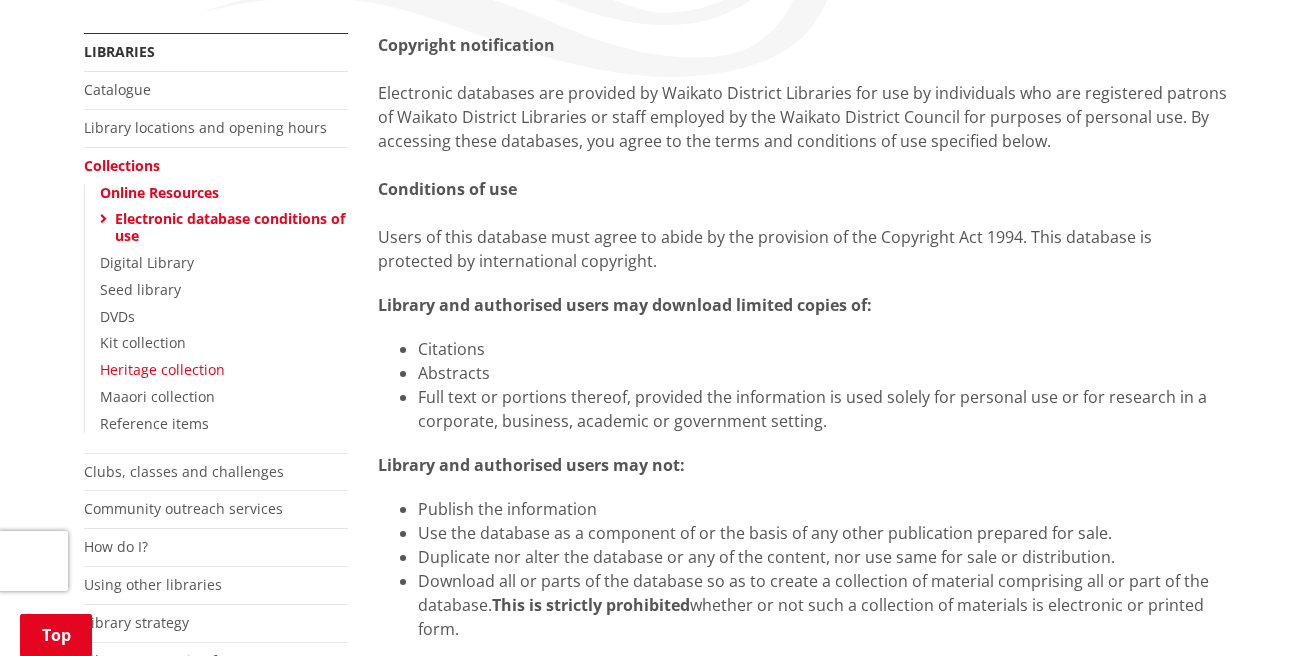 click on "Heritage collection" at bounding box center [162, 369] 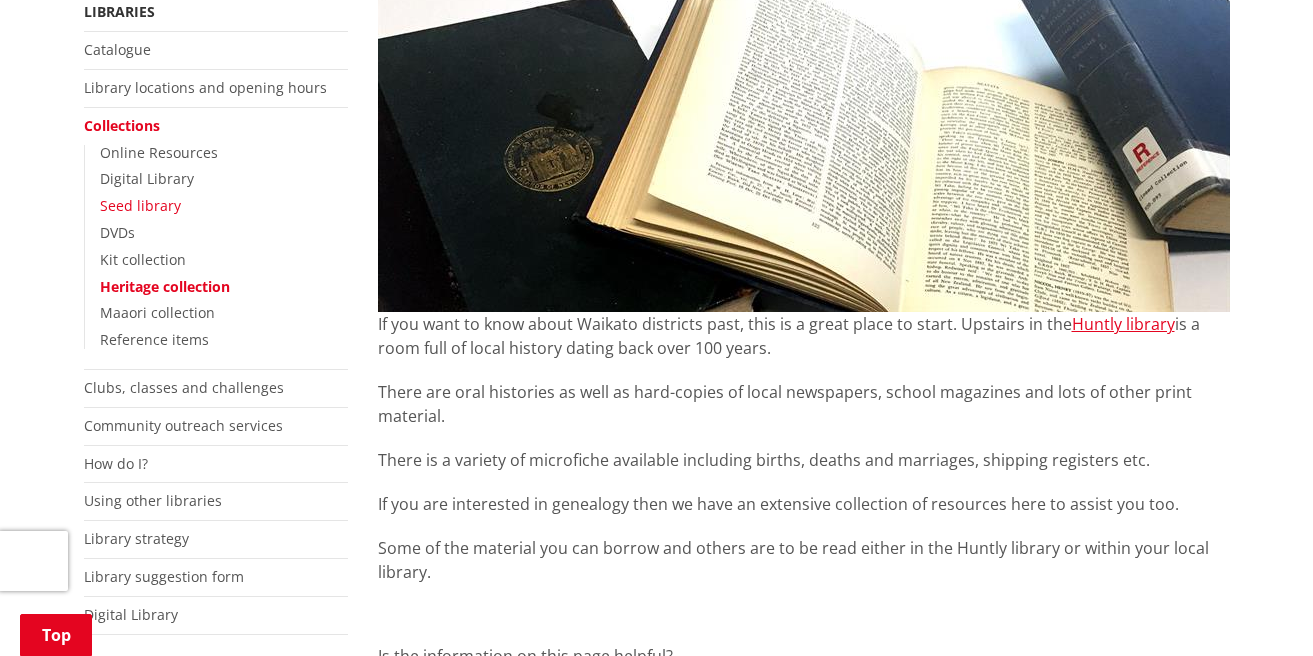 scroll, scrollTop: 401, scrollLeft: 0, axis: vertical 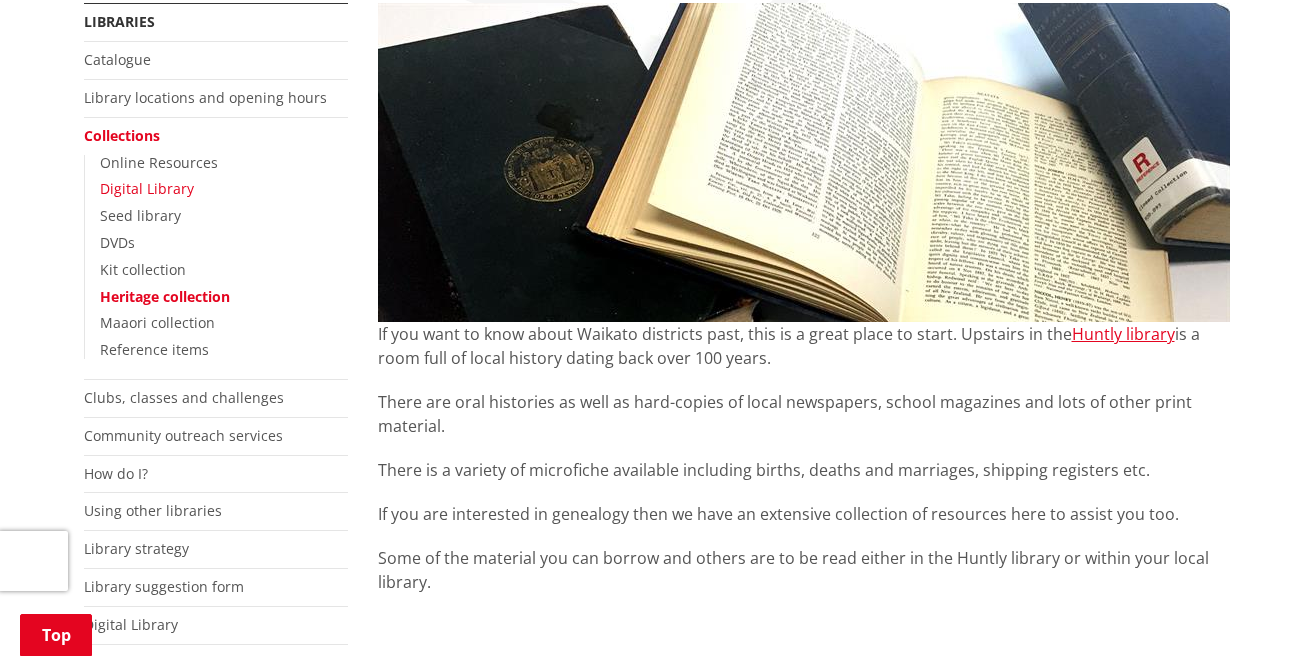 click on "Digital Library" at bounding box center (147, 188) 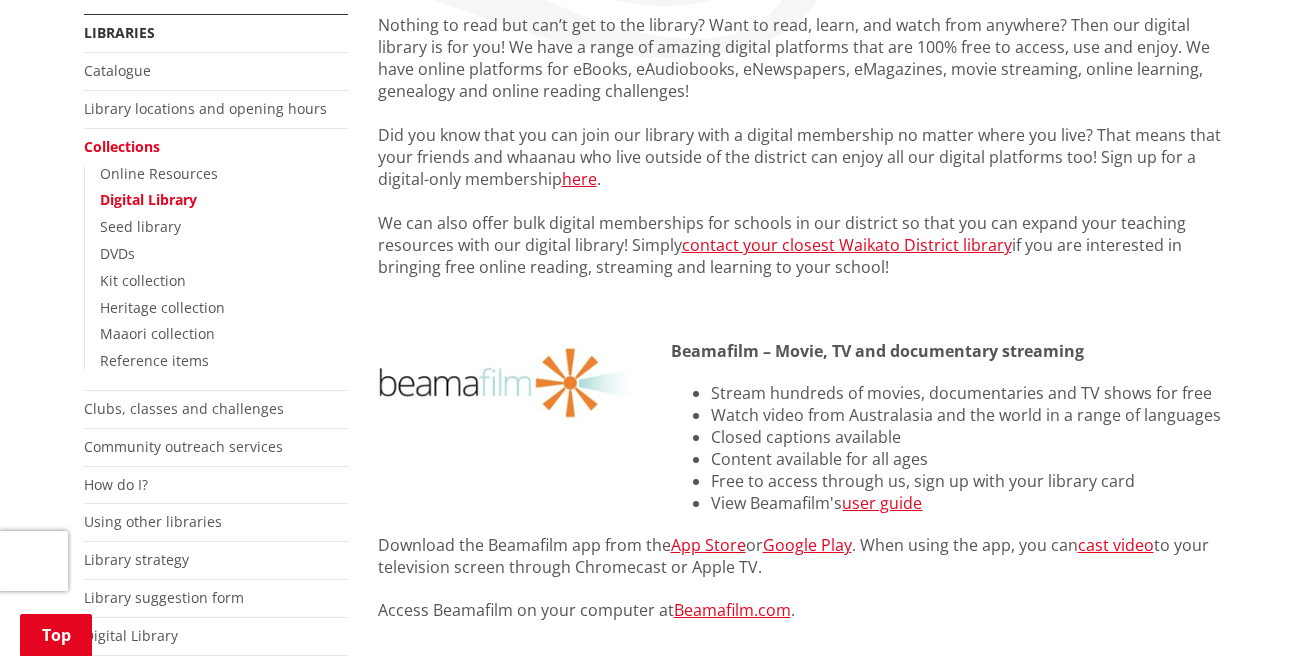 scroll, scrollTop: 387, scrollLeft: 0, axis: vertical 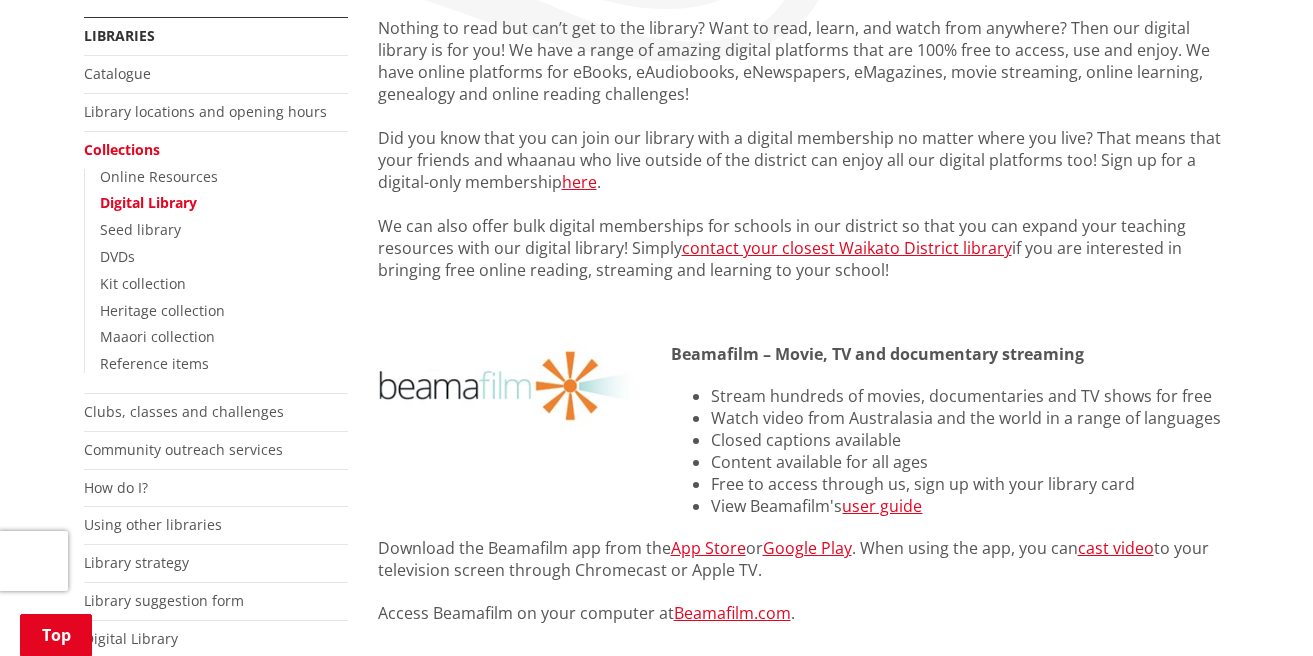 click on "Digital Library" at bounding box center [148, 202] 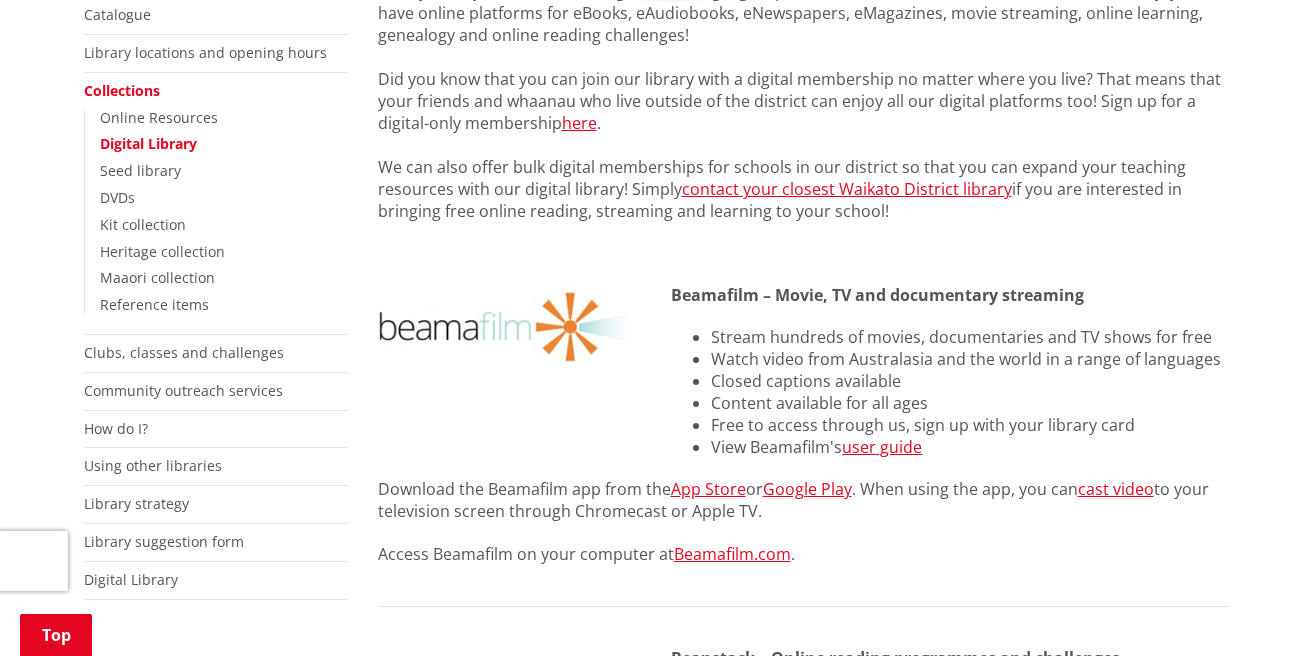 scroll, scrollTop: 439, scrollLeft: 0, axis: vertical 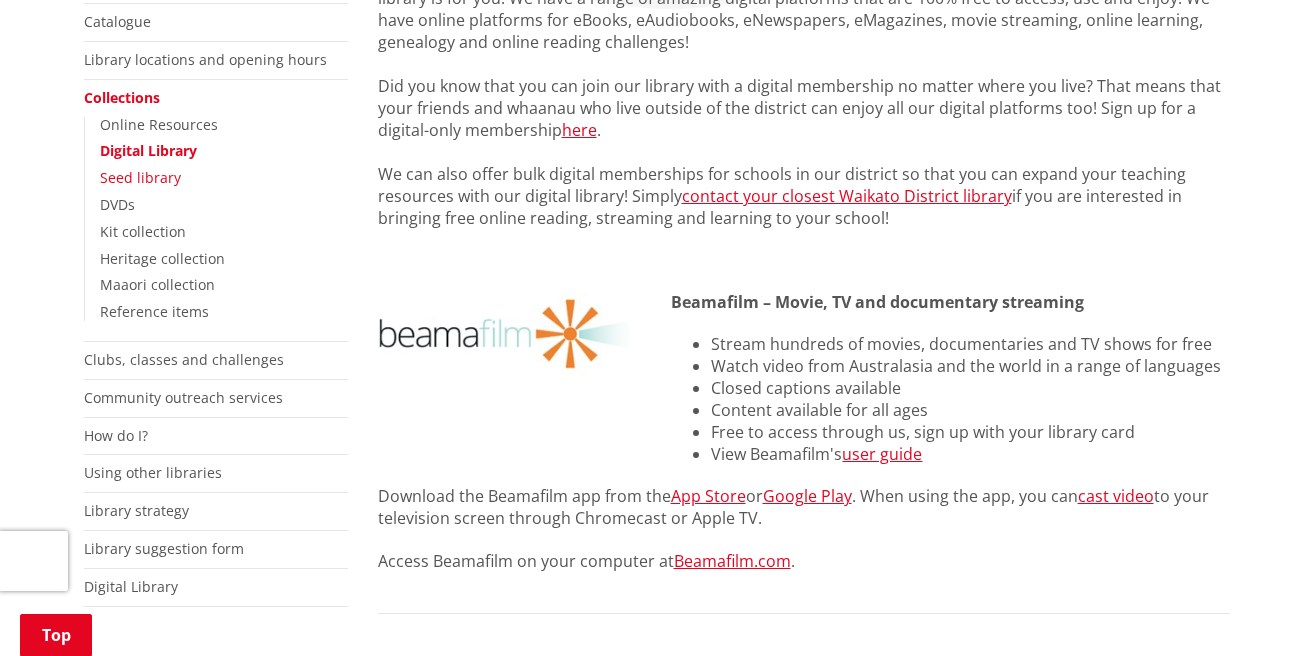 click on "Seed library" at bounding box center [140, 177] 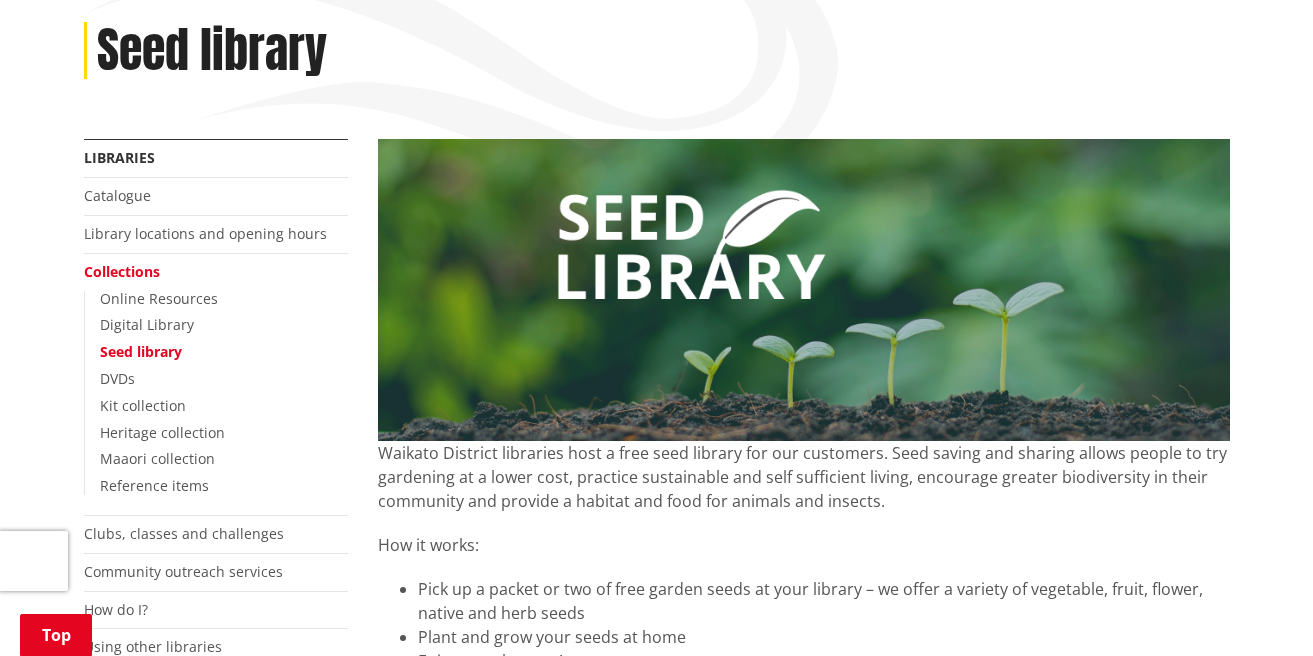 scroll, scrollTop: 266, scrollLeft: 0, axis: vertical 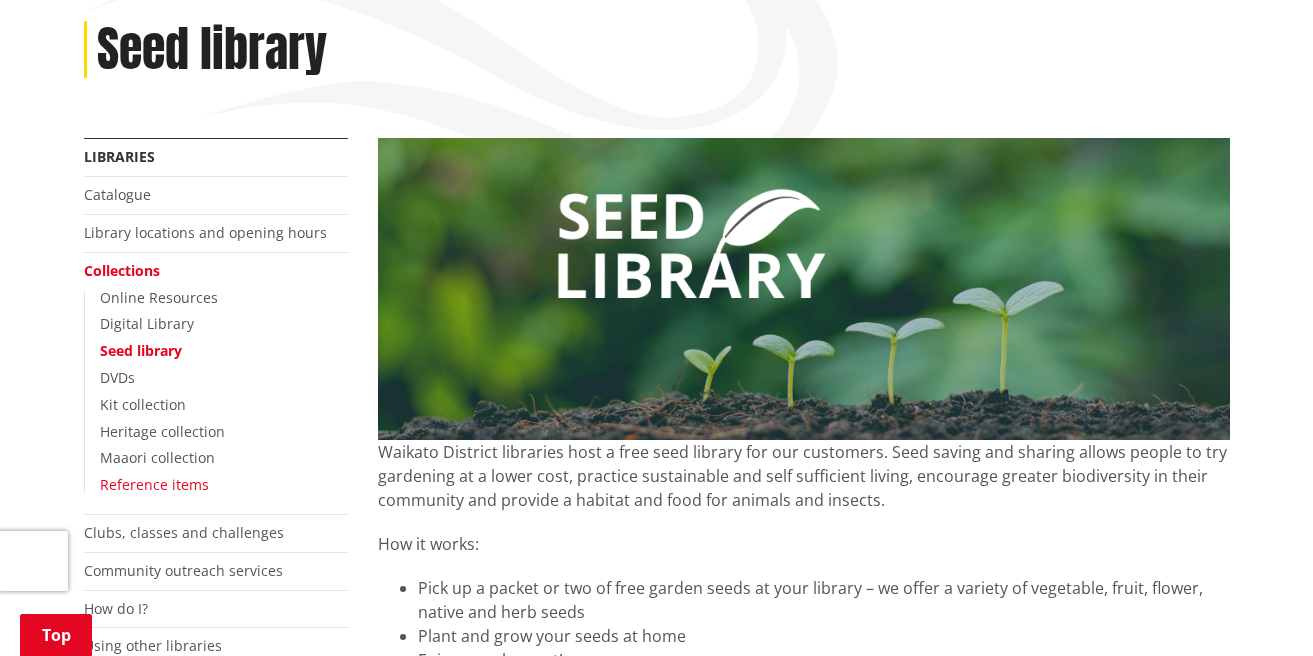 click on "Reference items" at bounding box center (154, 484) 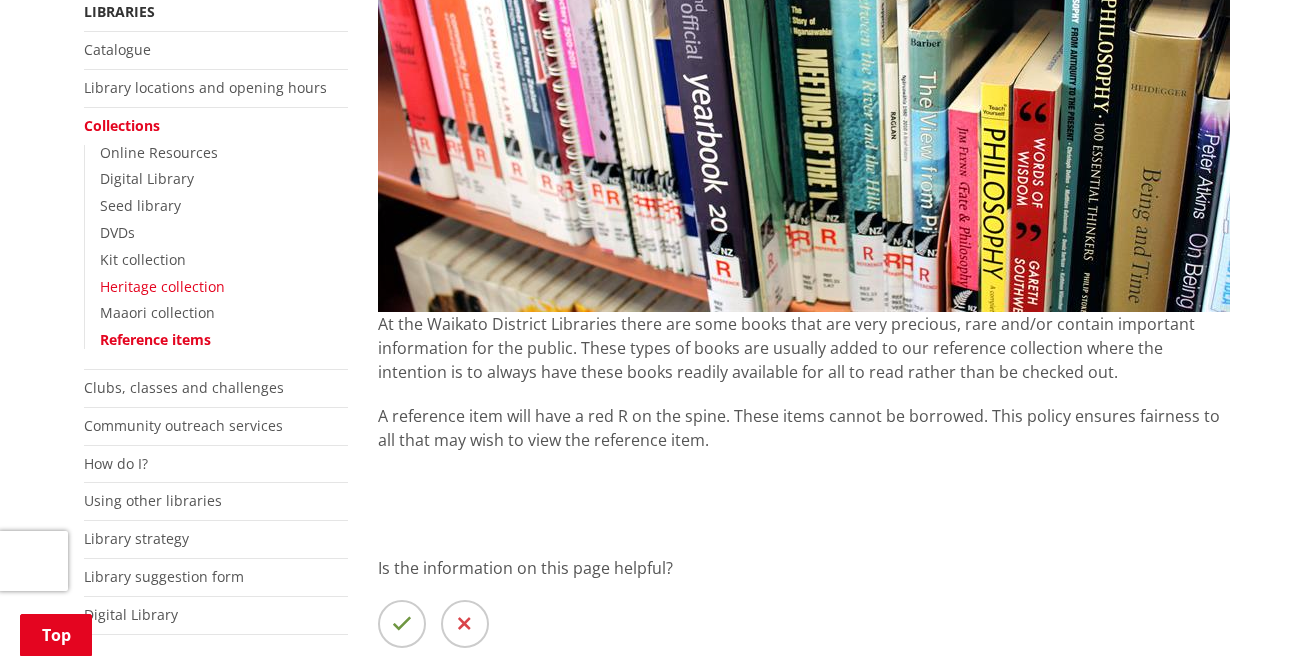 scroll, scrollTop: 344, scrollLeft: 0, axis: vertical 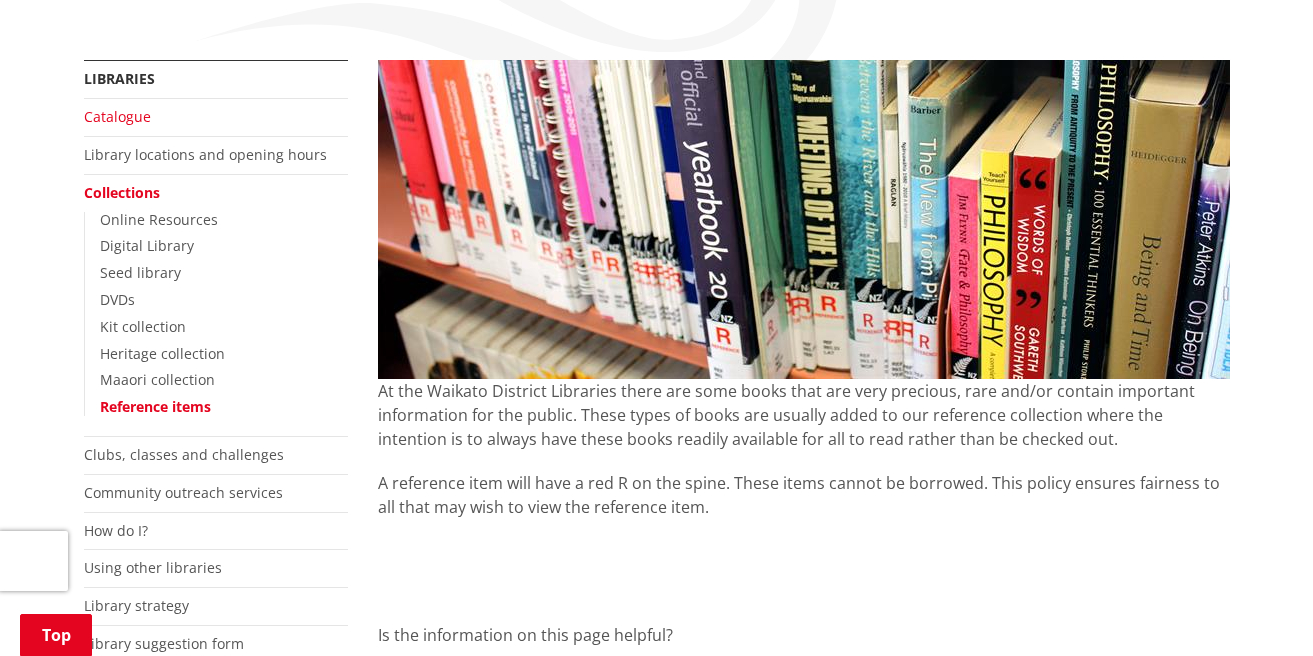 click on "Catalogue" at bounding box center (117, 116) 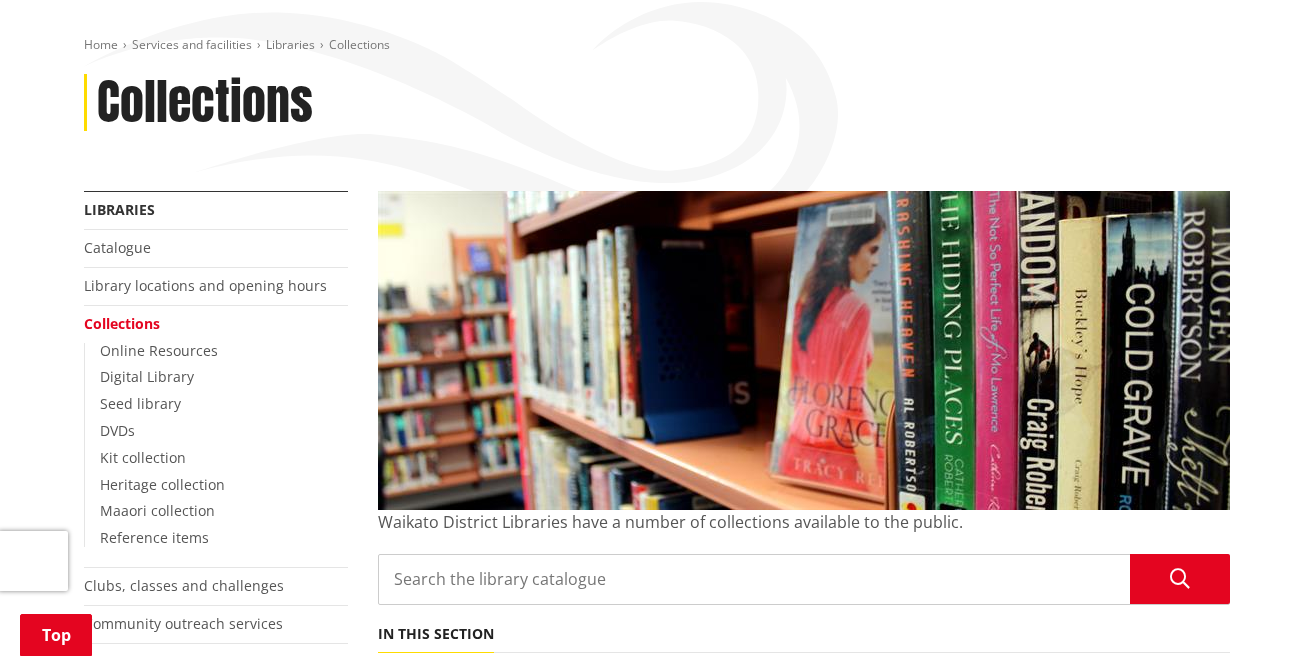scroll, scrollTop: 216, scrollLeft: 0, axis: vertical 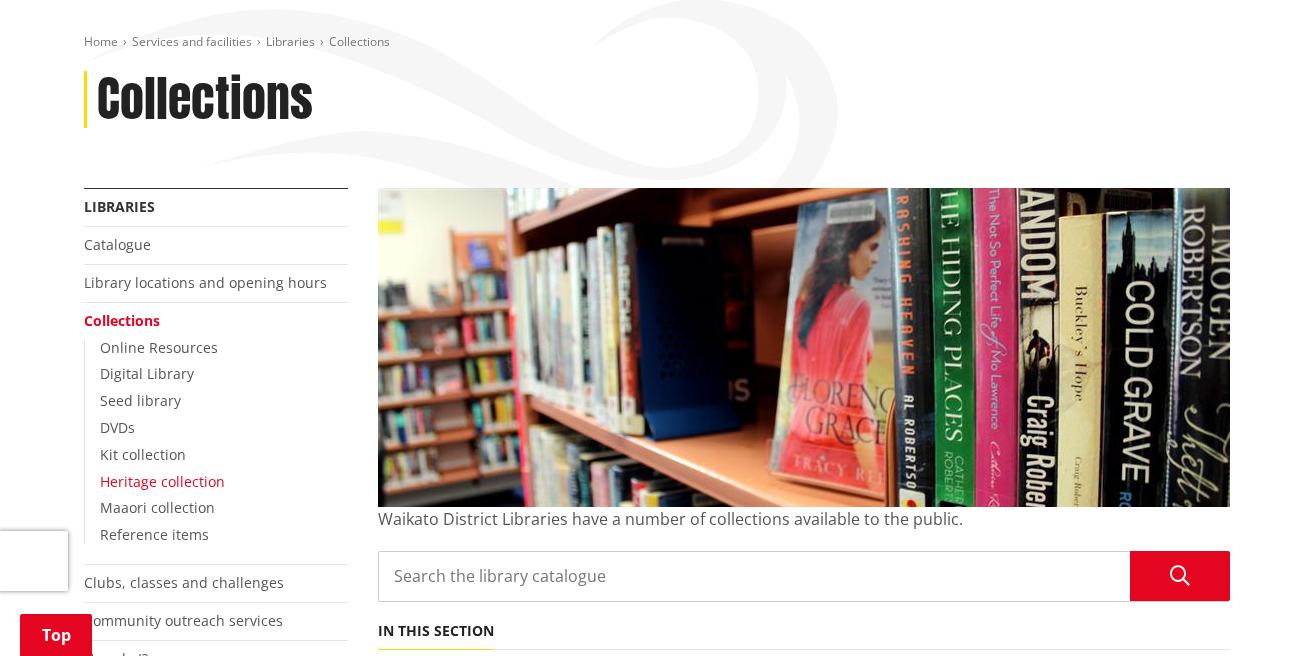 click on "Heritage collection" at bounding box center (162, 481) 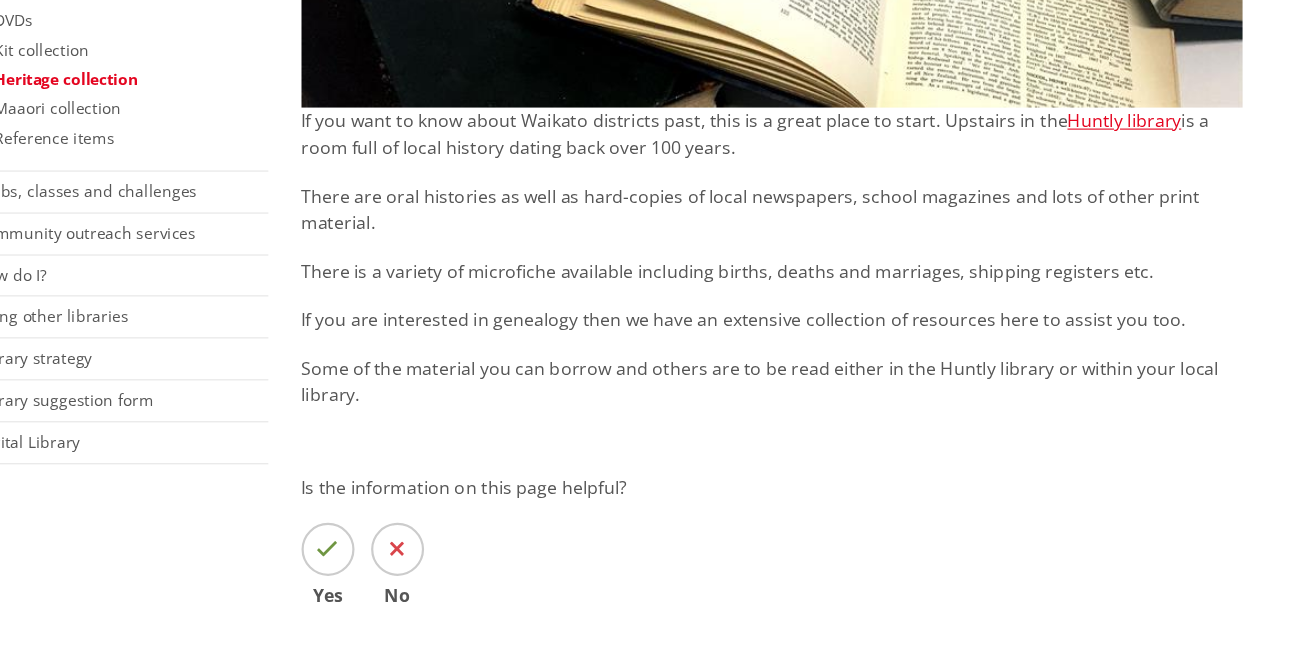 scroll, scrollTop: 620, scrollLeft: 0, axis: vertical 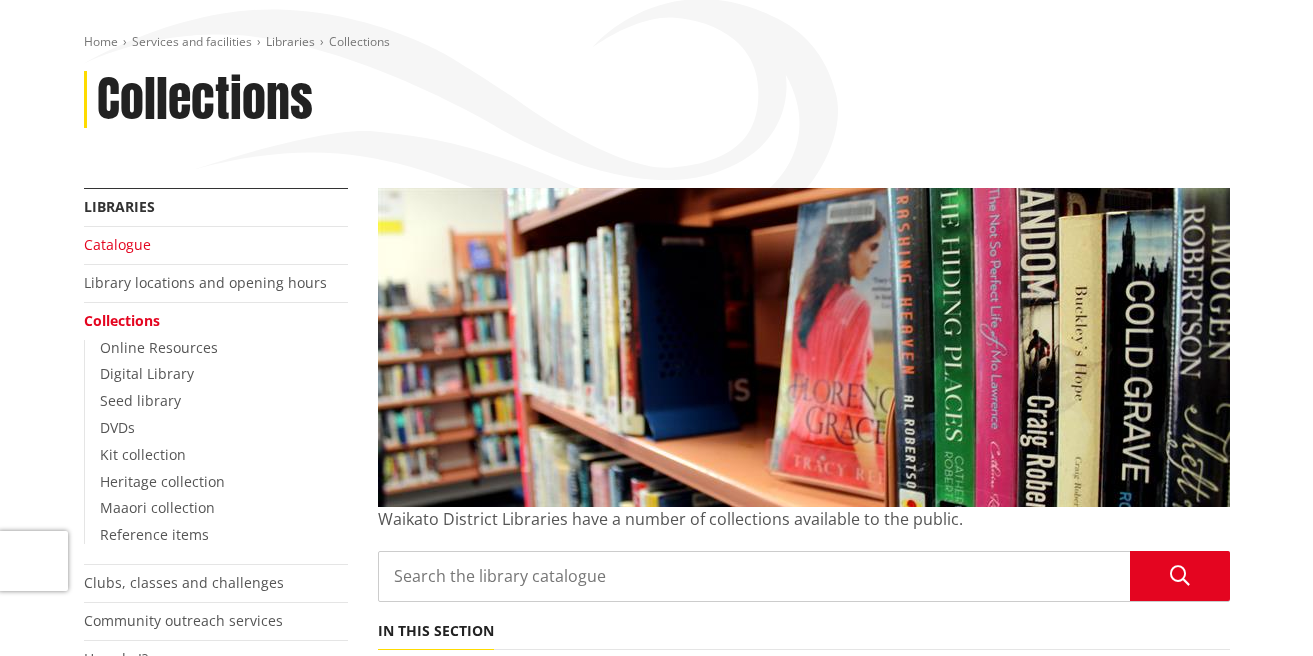 click on "Catalogue" at bounding box center [117, 244] 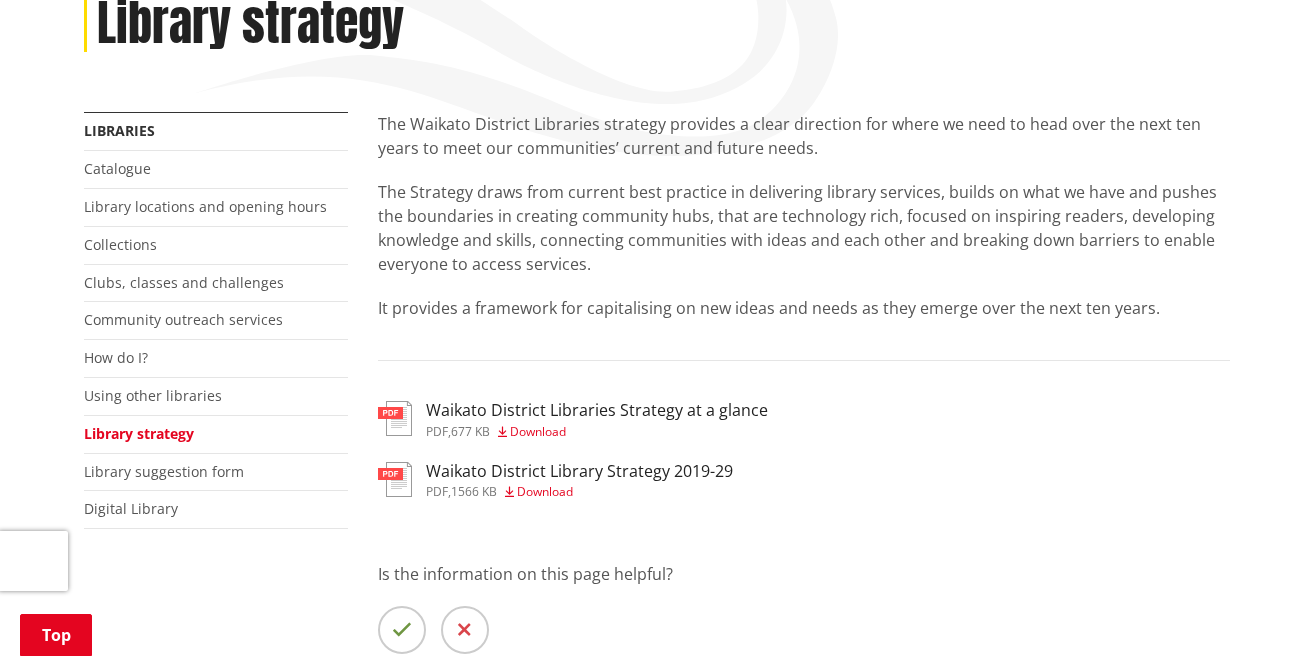 scroll, scrollTop: 295, scrollLeft: 0, axis: vertical 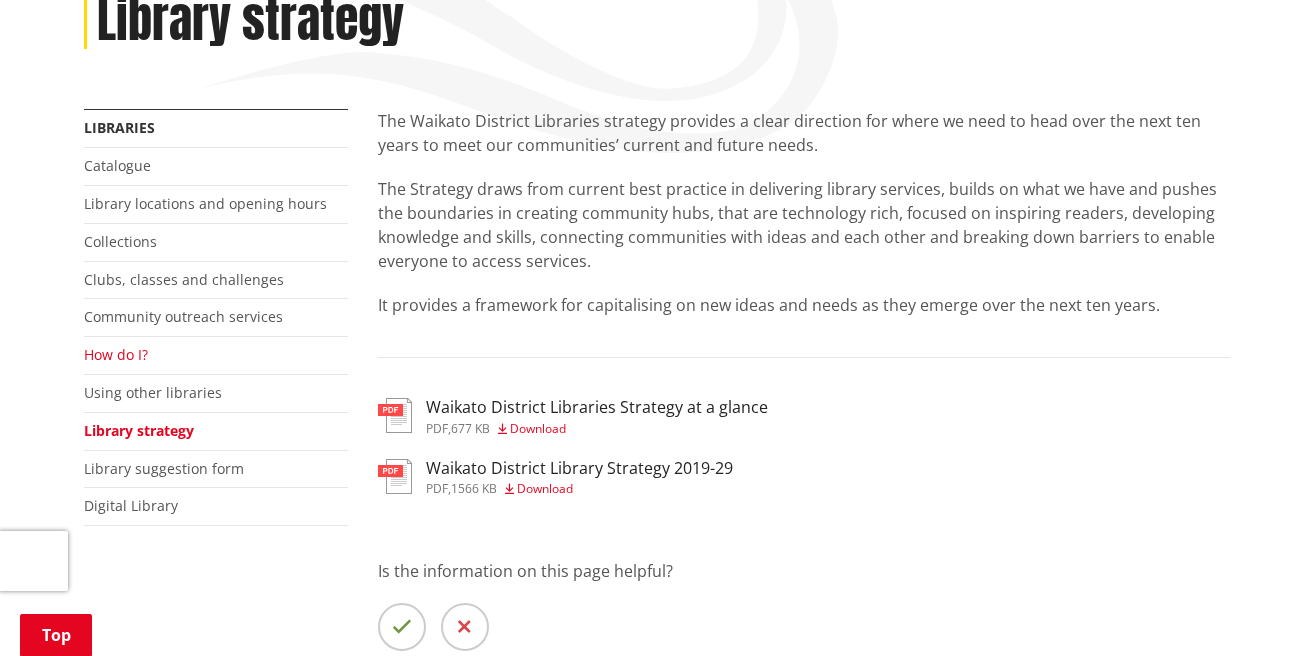 click on "How do I?" at bounding box center (116, 354) 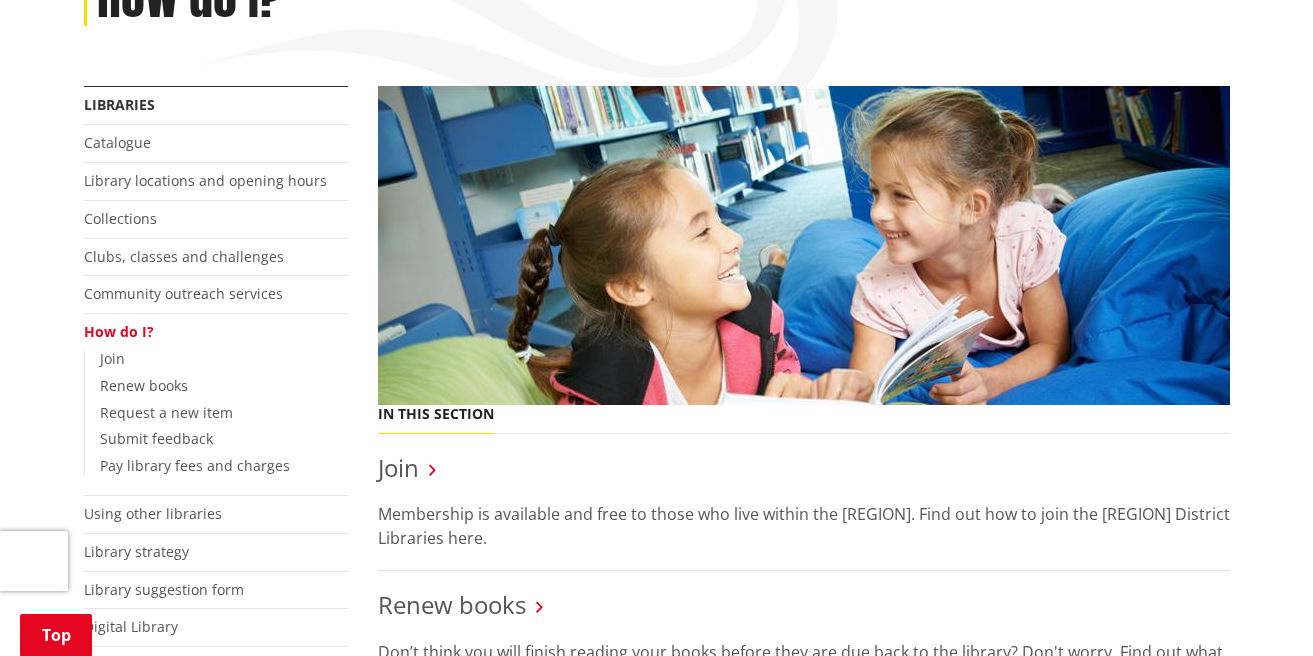 scroll, scrollTop: 319, scrollLeft: 0, axis: vertical 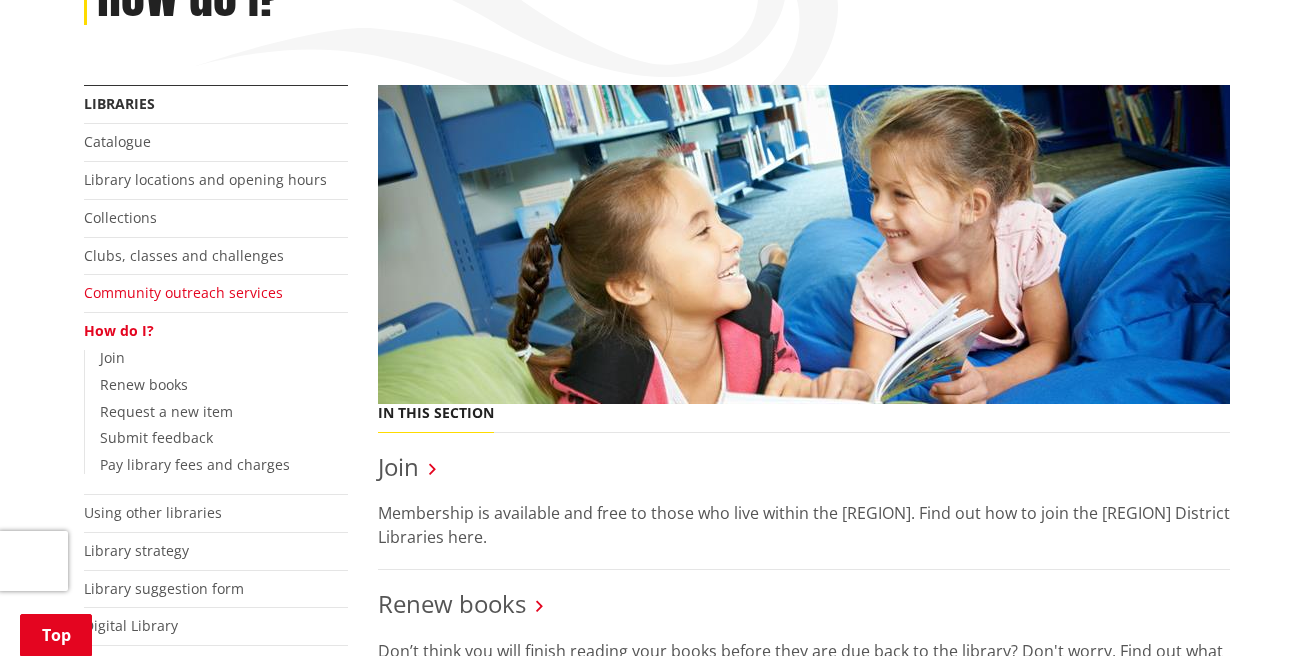 click on "Community outreach services" at bounding box center (183, 292) 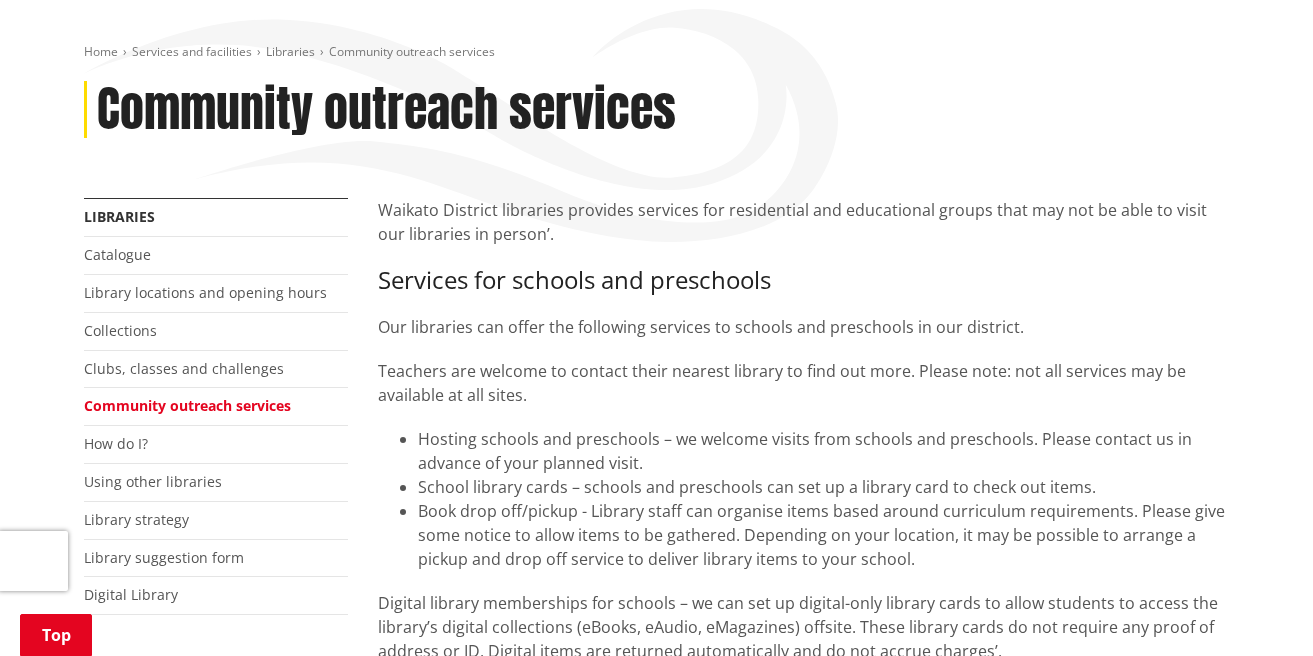 scroll, scrollTop: 202, scrollLeft: 0, axis: vertical 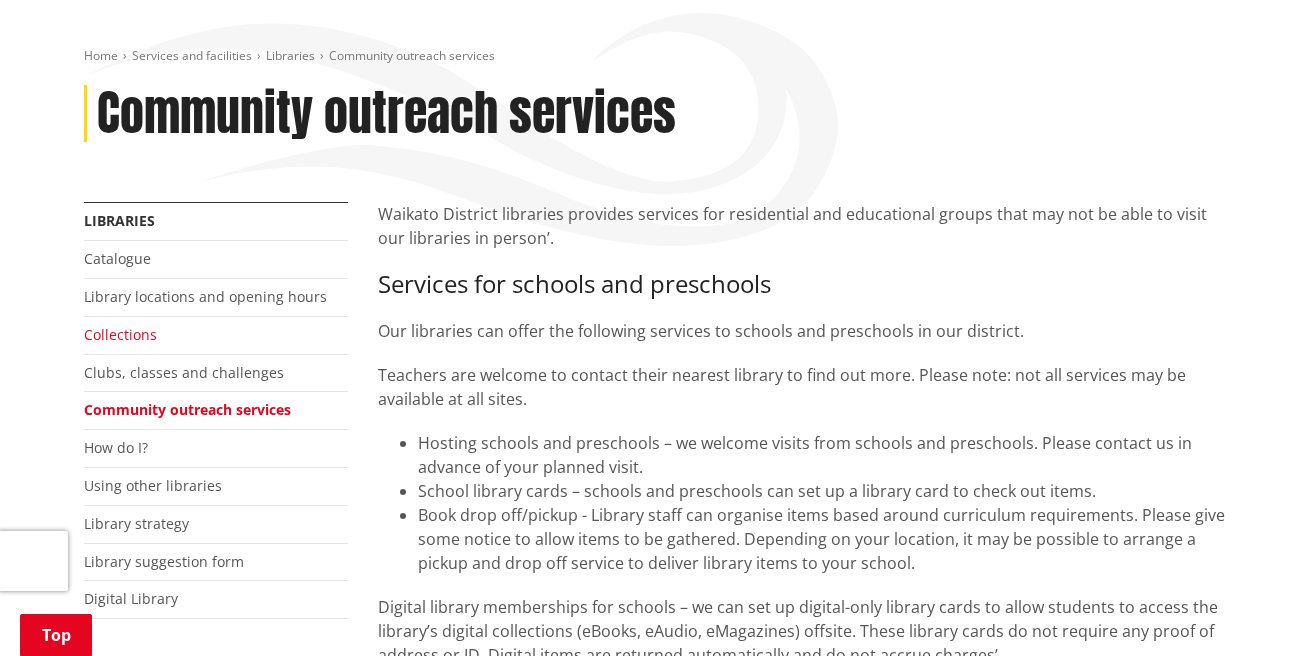 click on "Collections" at bounding box center [120, 334] 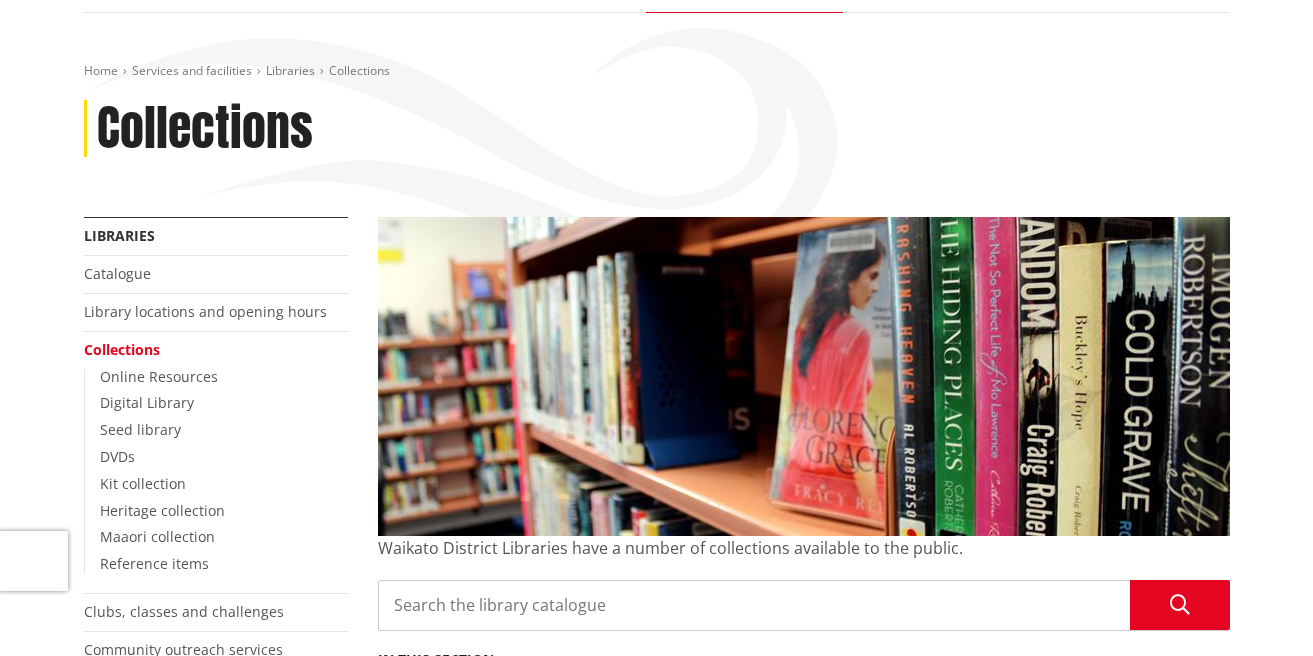 scroll, scrollTop: 189, scrollLeft: 0, axis: vertical 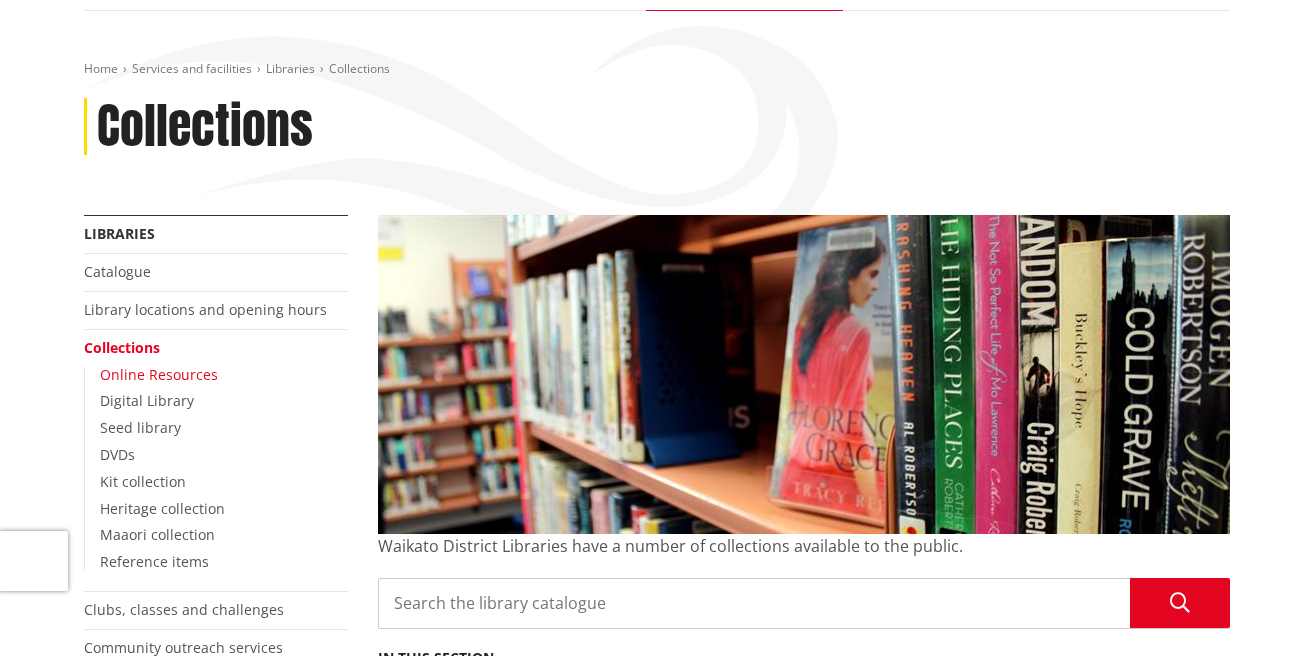 click on "Online Resources" at bounding box center [159, 374] 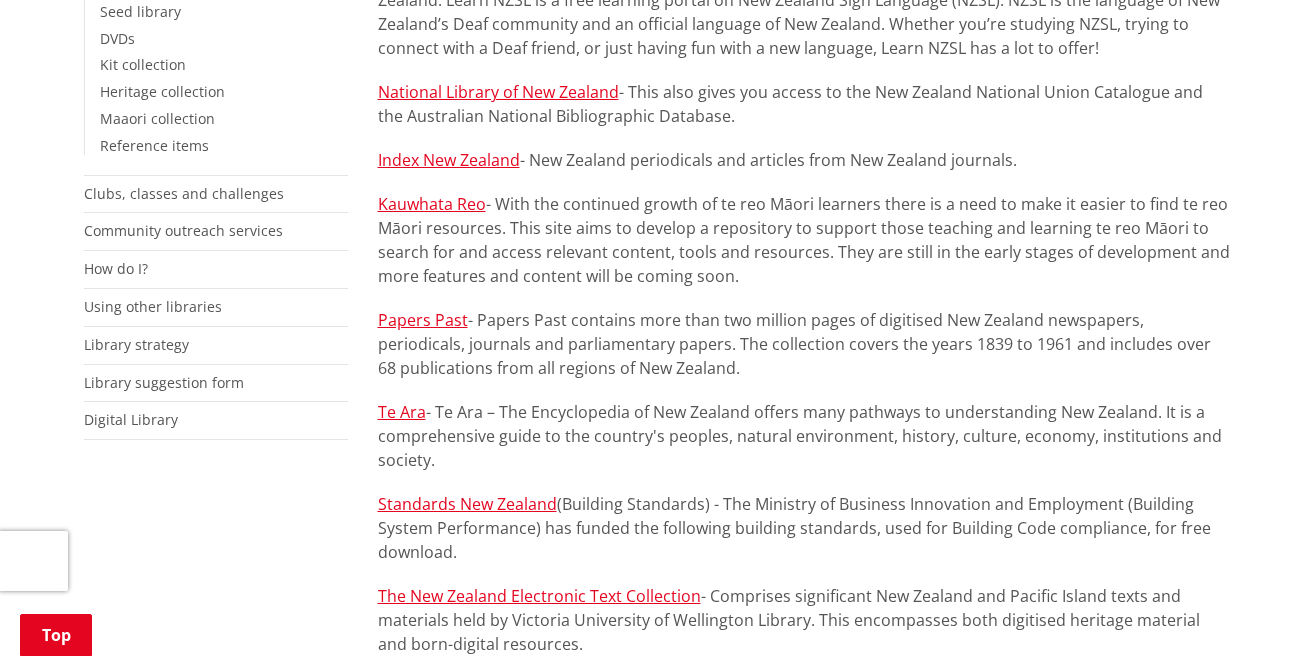 scroll, scrollTop: 644, scrollLeft: 0, axis: vertical 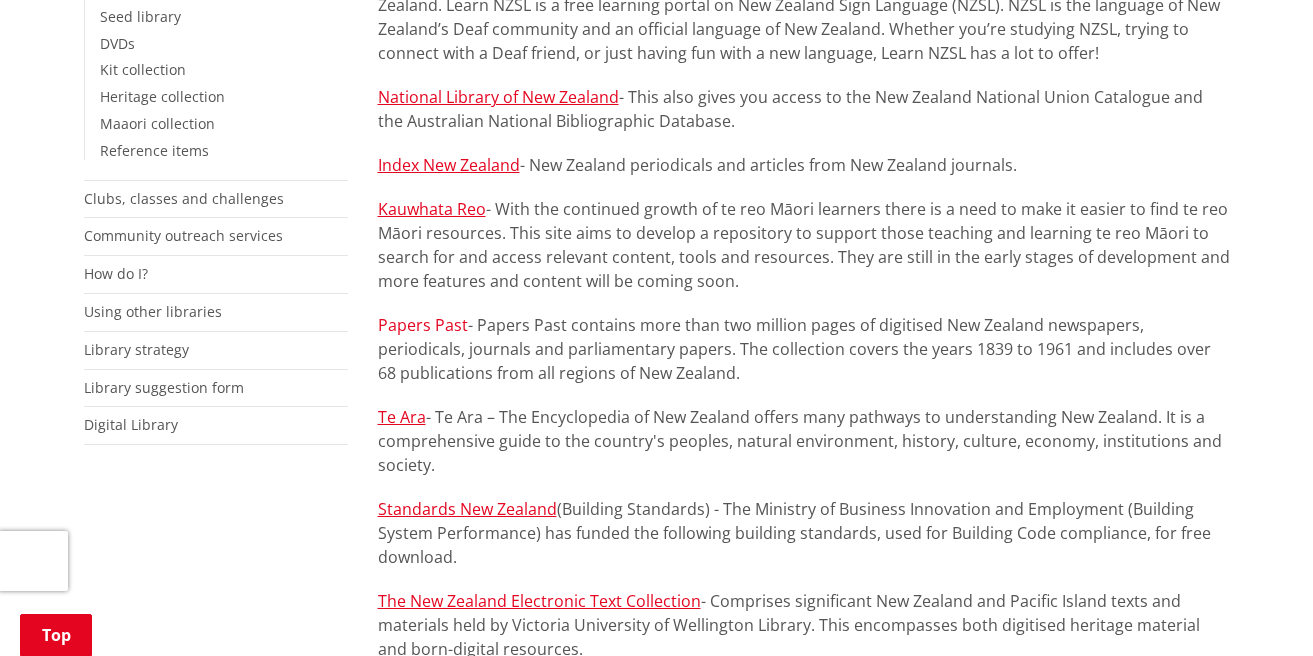 click on "Papers Past" at bounding box center [423, 325] 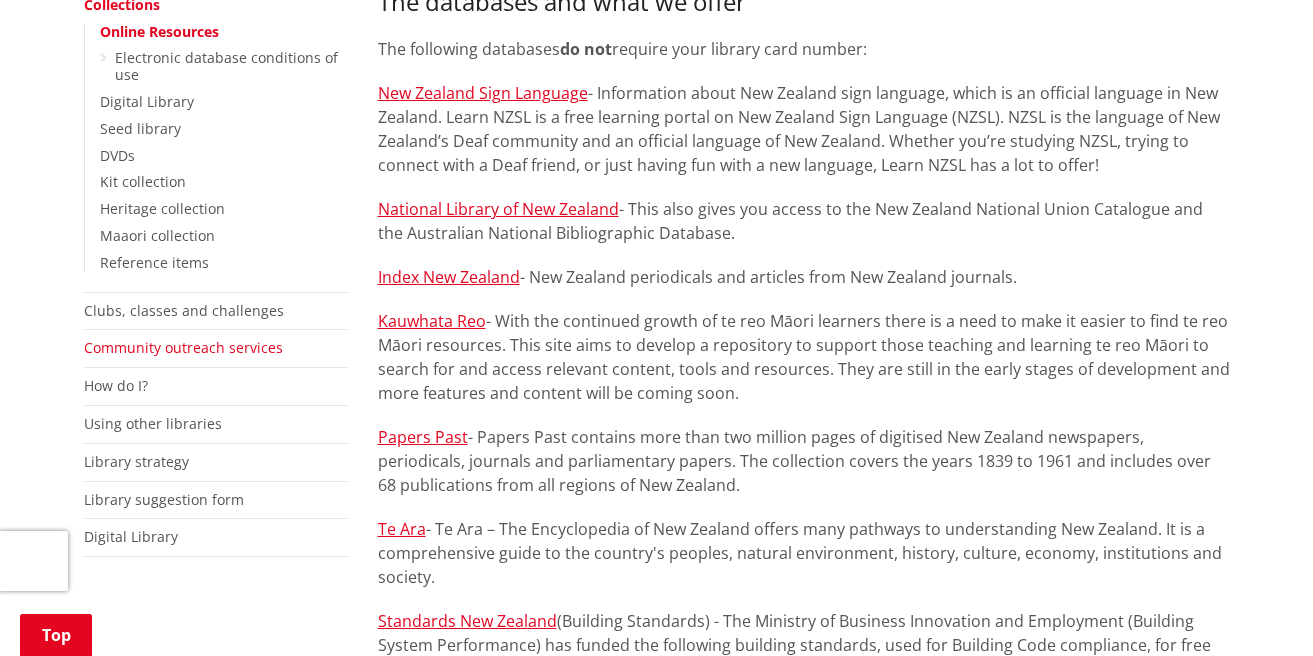 scroll, scrollTop: 536, scrollLeft: 0, axis: vertical 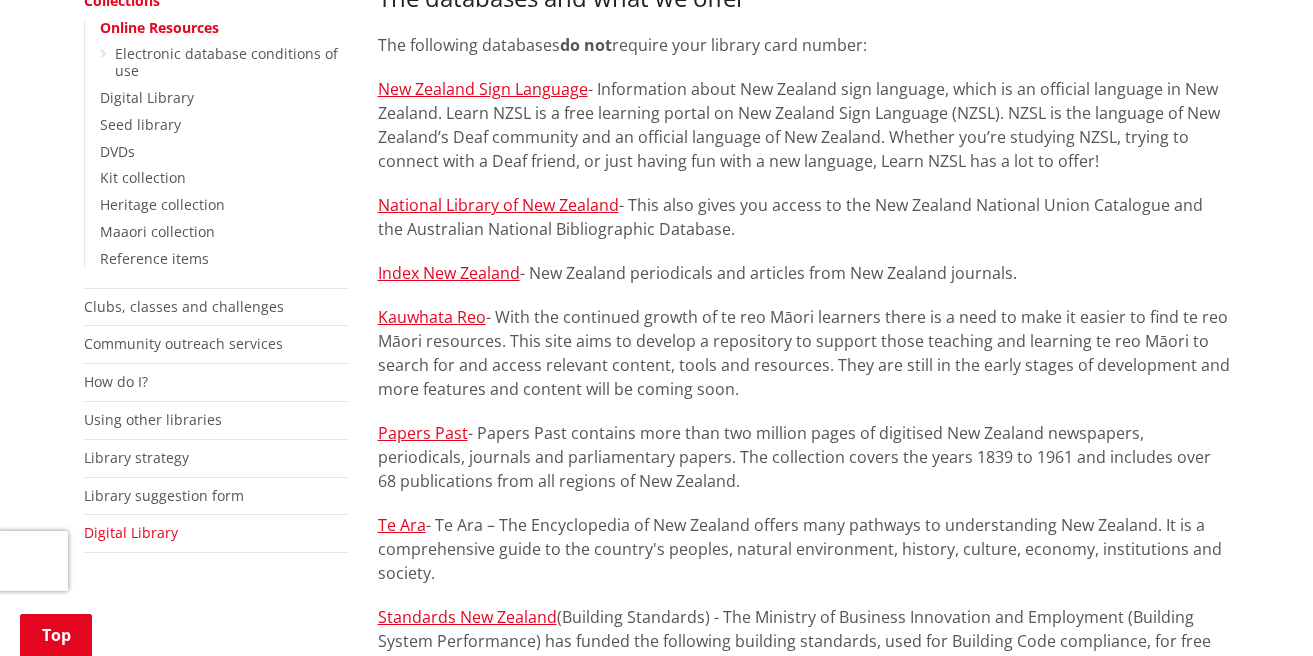 click on "Digital Library" at bounding box center [131, 532] 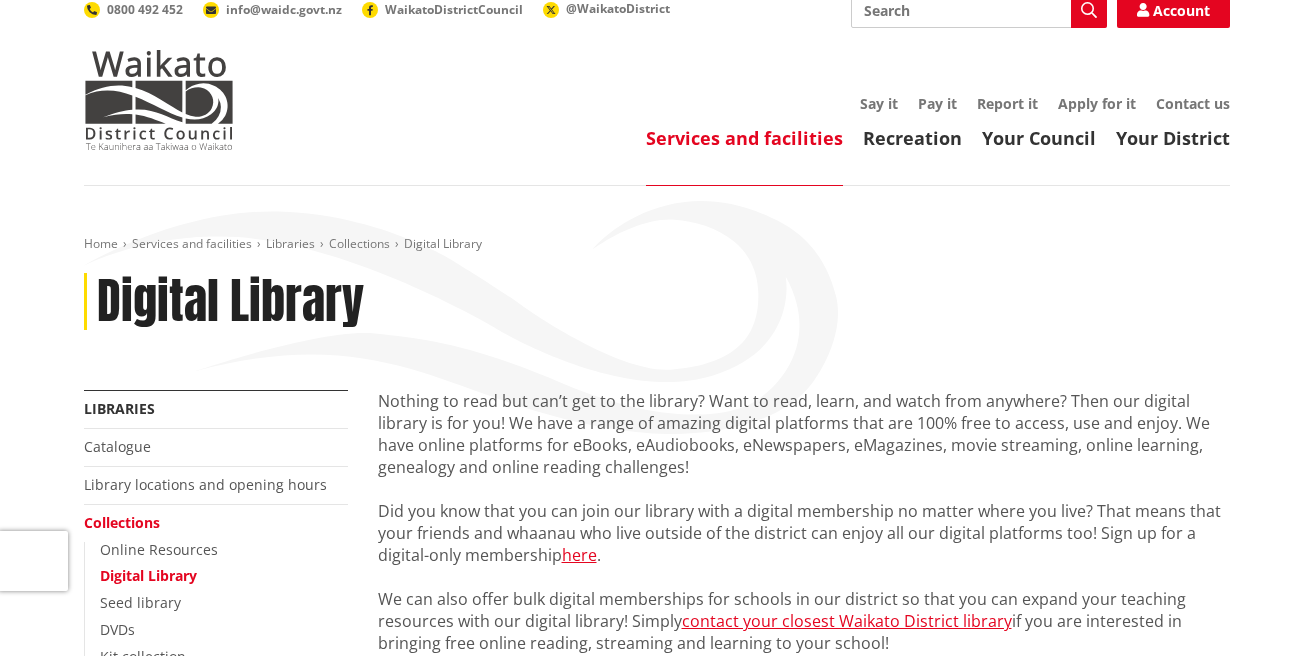 scroll, scrollTop: 7, scrollLeft: 0, axis: vertical 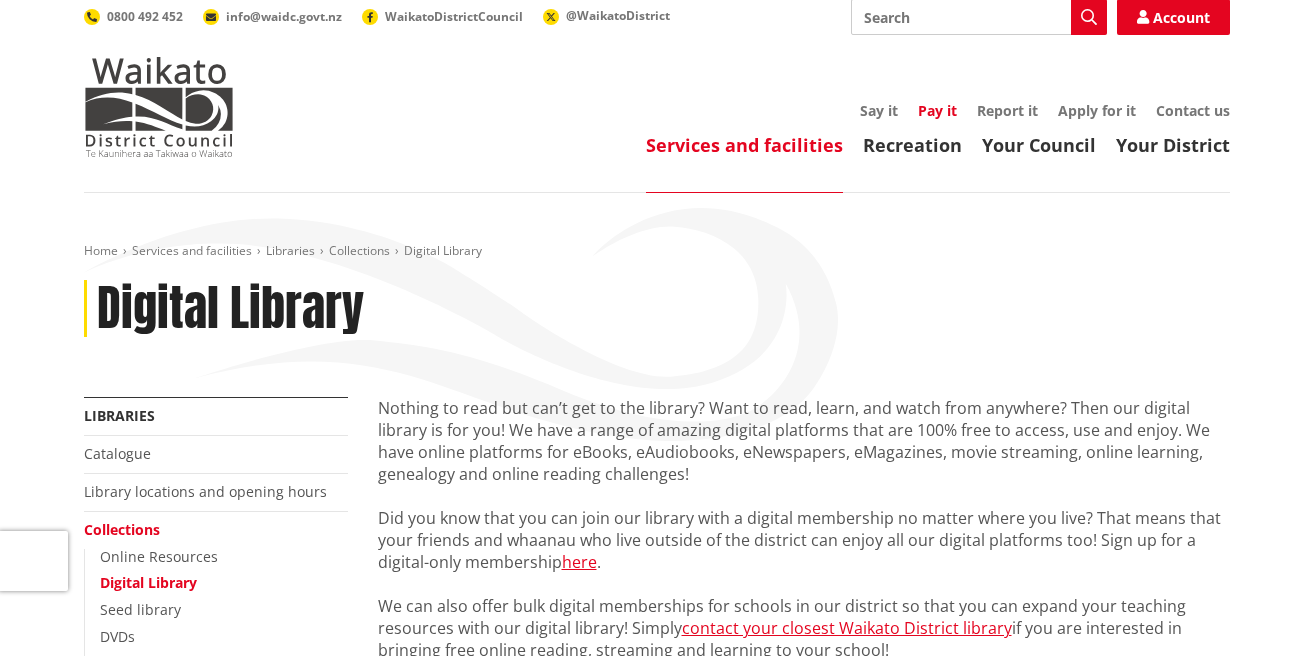 click on "Pay it" at bounding box center [937, 110] 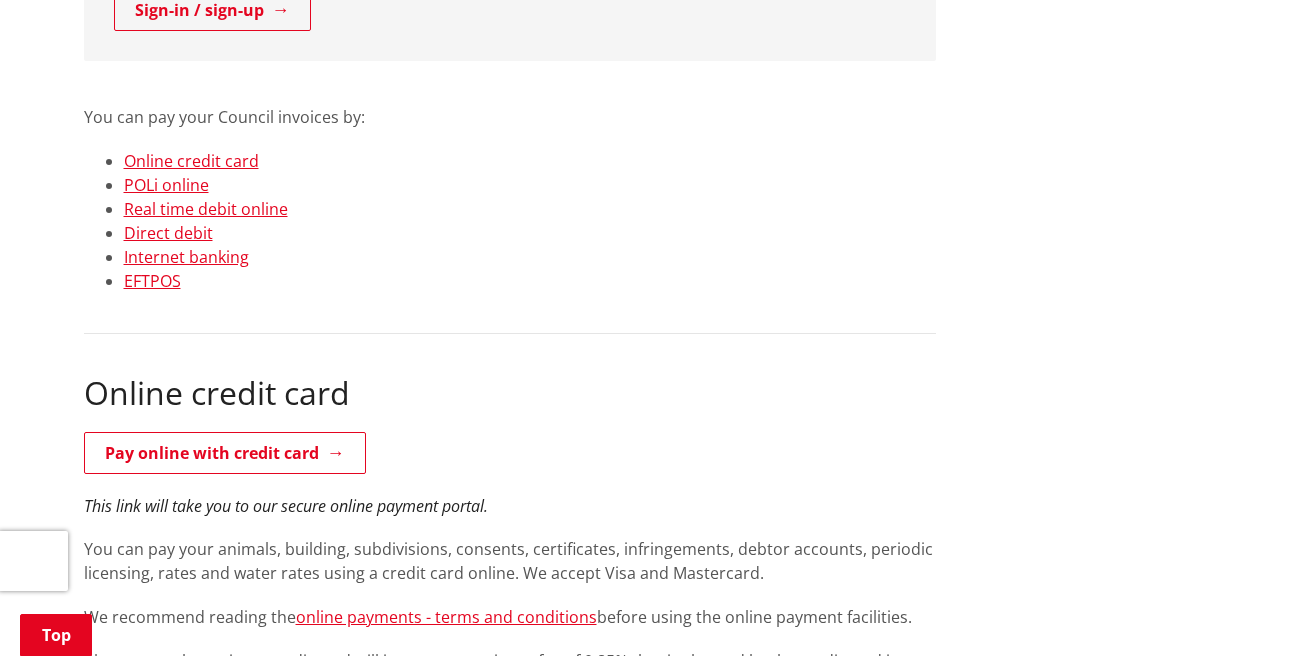 scroll, scrollTop: 0, scrollLeft: 0, axis: both 